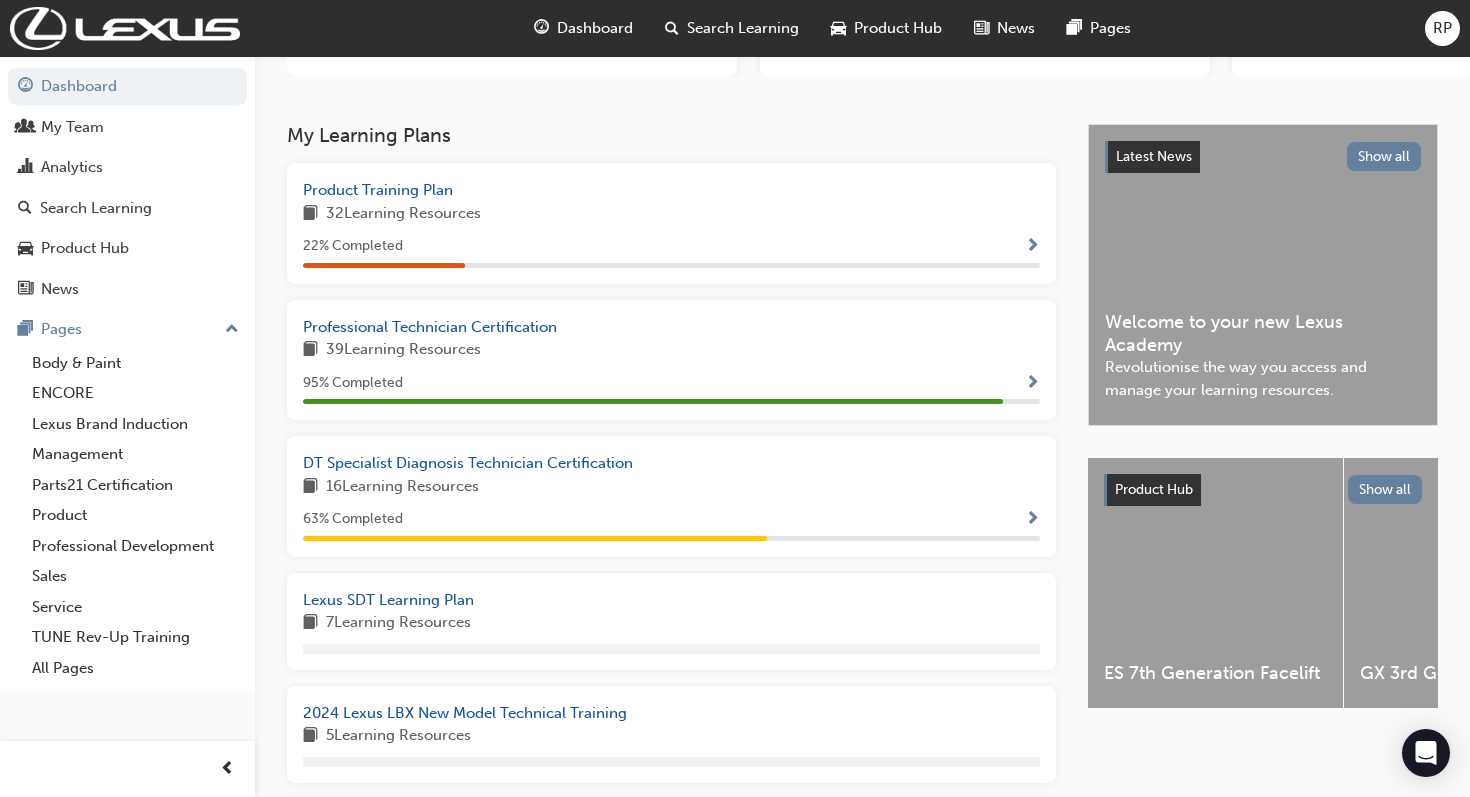 scroll, scrollTop: 317, scrollLeft: 0, axis: vertical 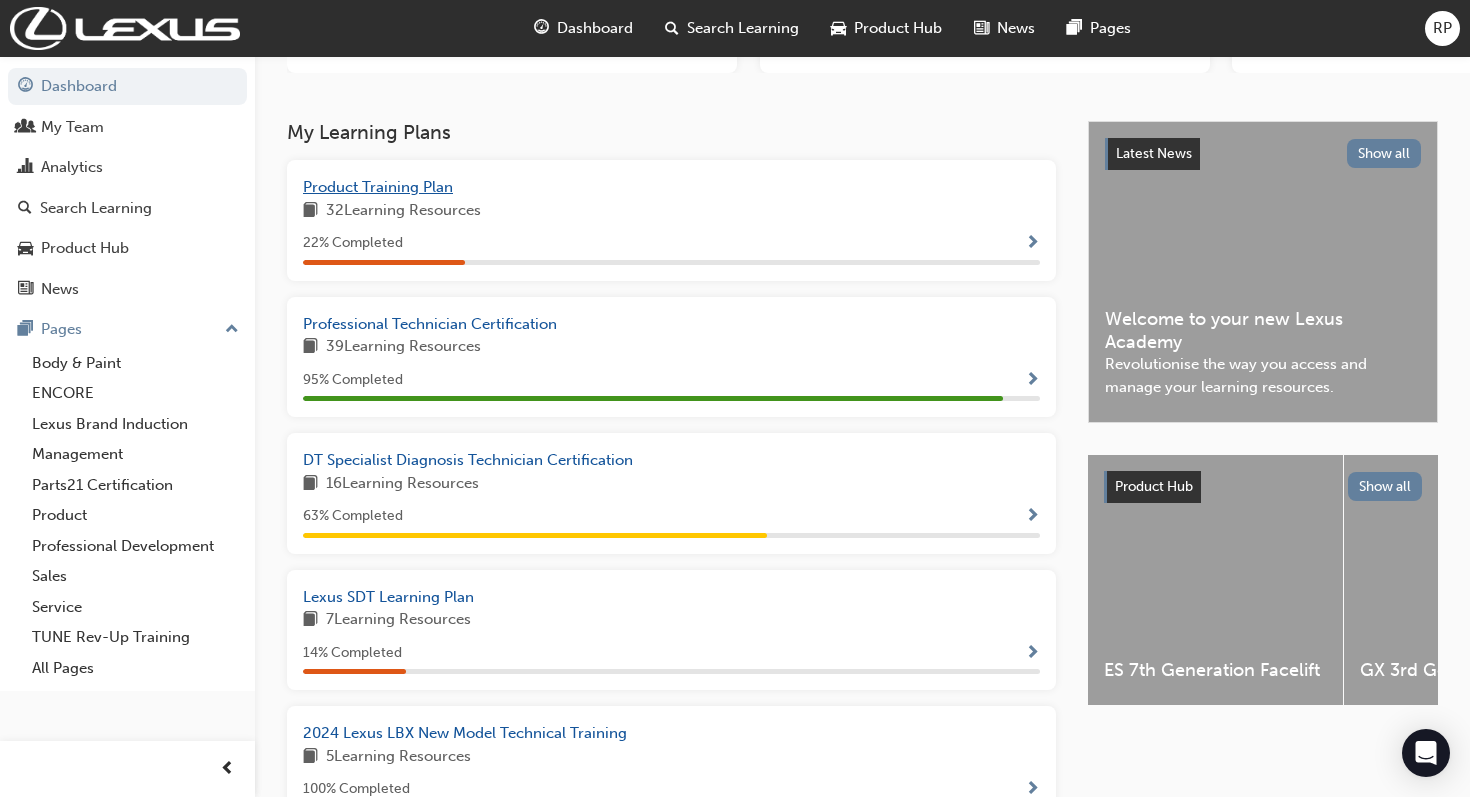 click on "Product Training Plan" at bounding box center [378, 187] 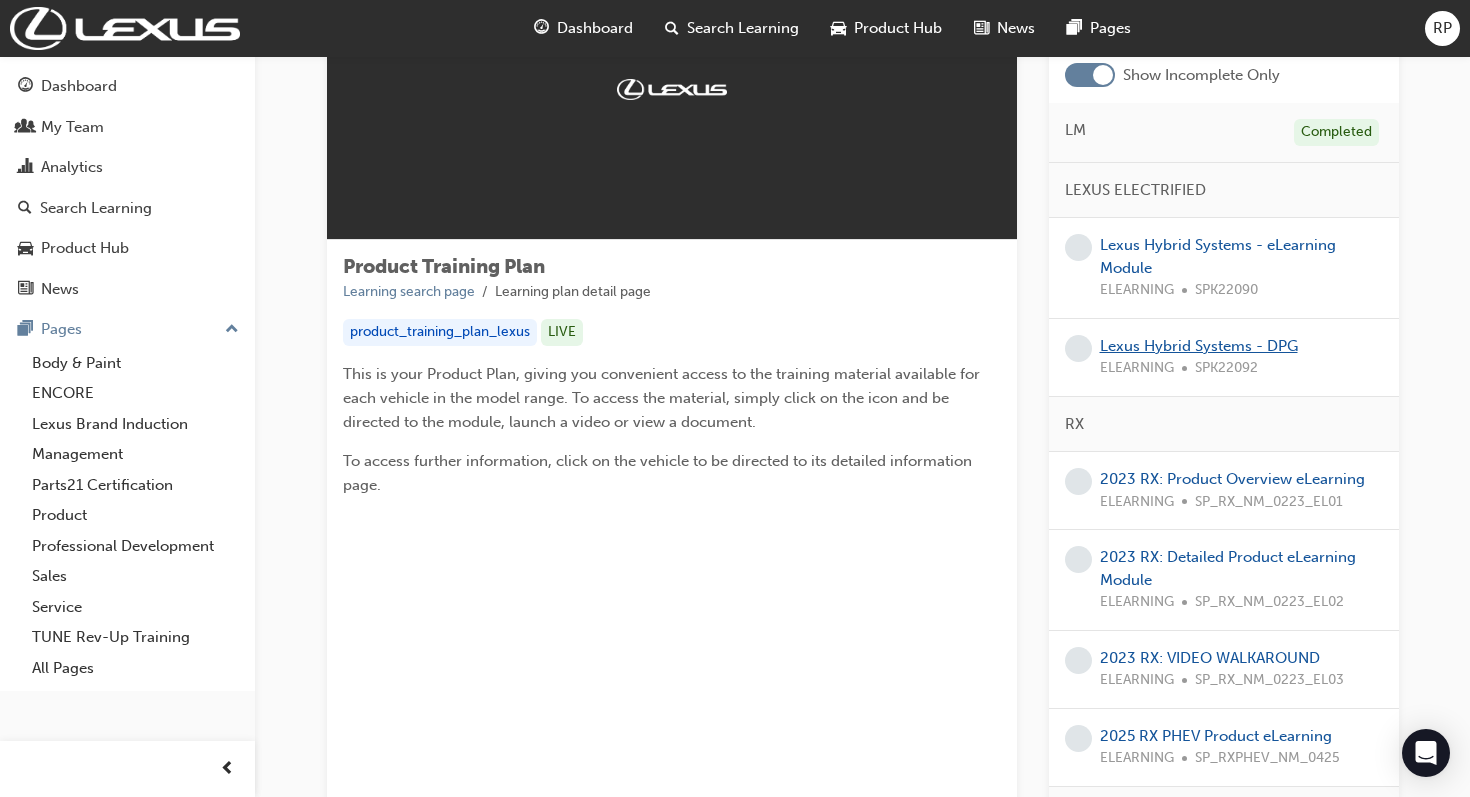 scroll, scrollTop: 0, scrollLeft: 0, axis: both 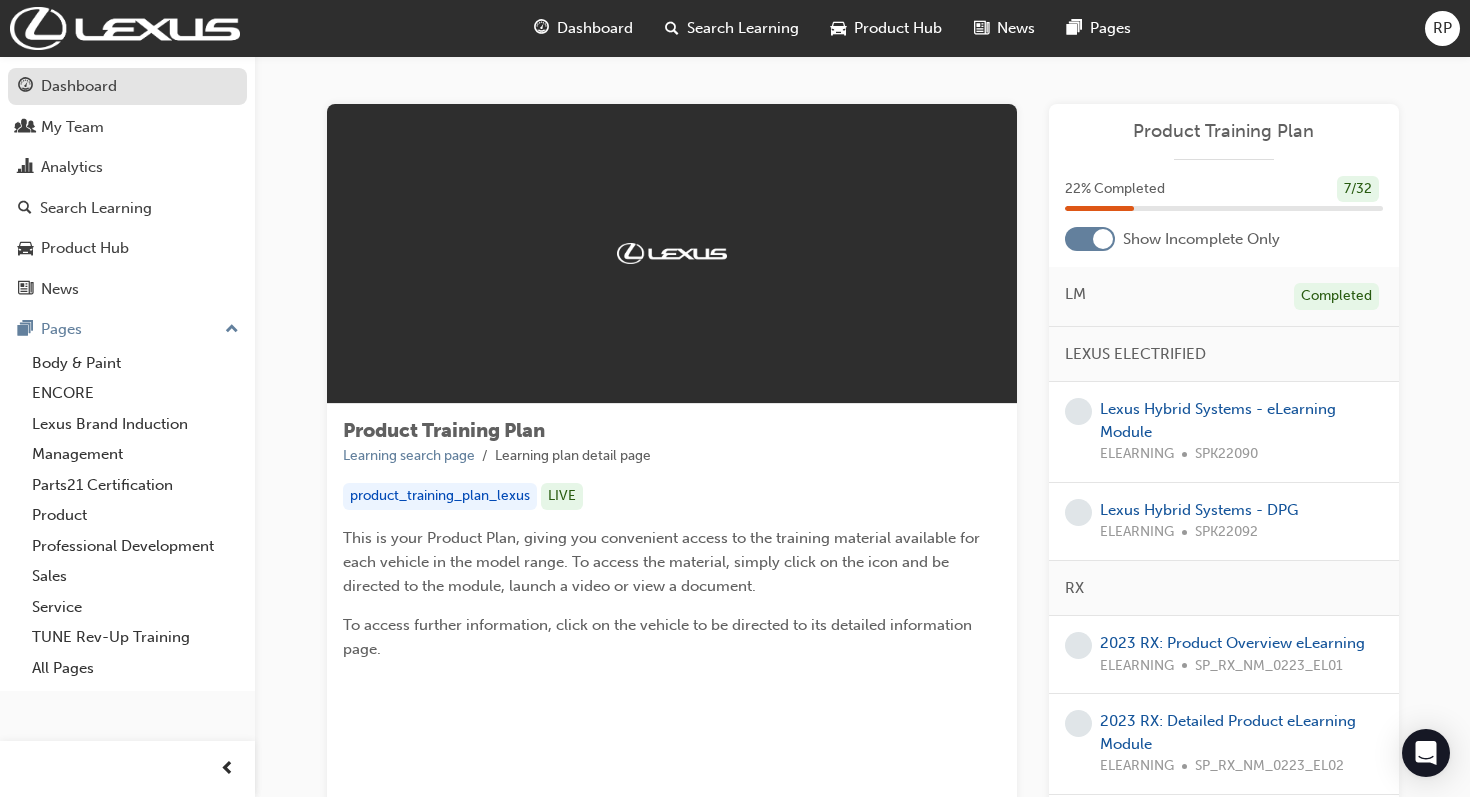 click on "Dashboard" at bounding box center [79, 86] 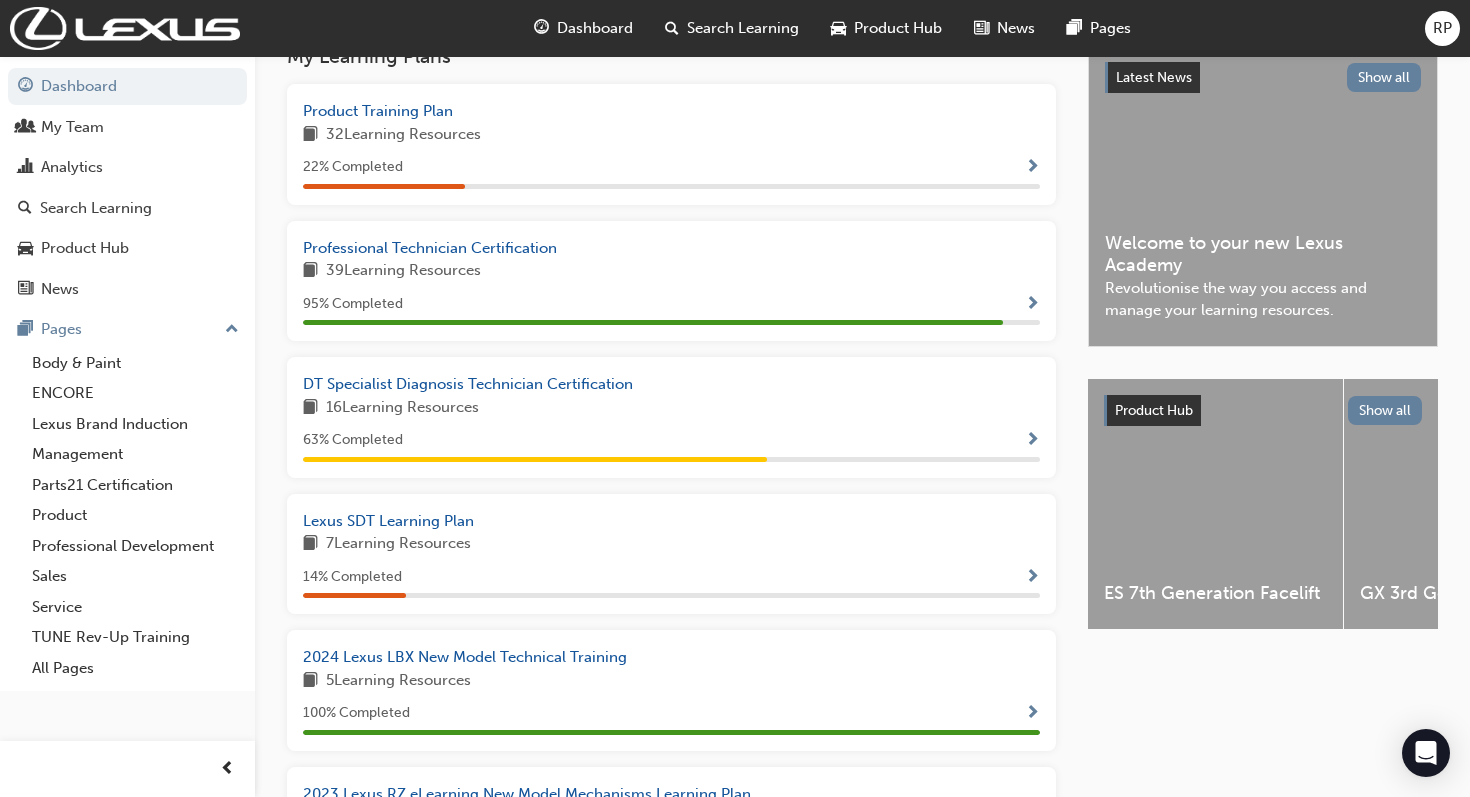 scroll, scrollTop: 447, scrollLeft: 0, axis: vertical 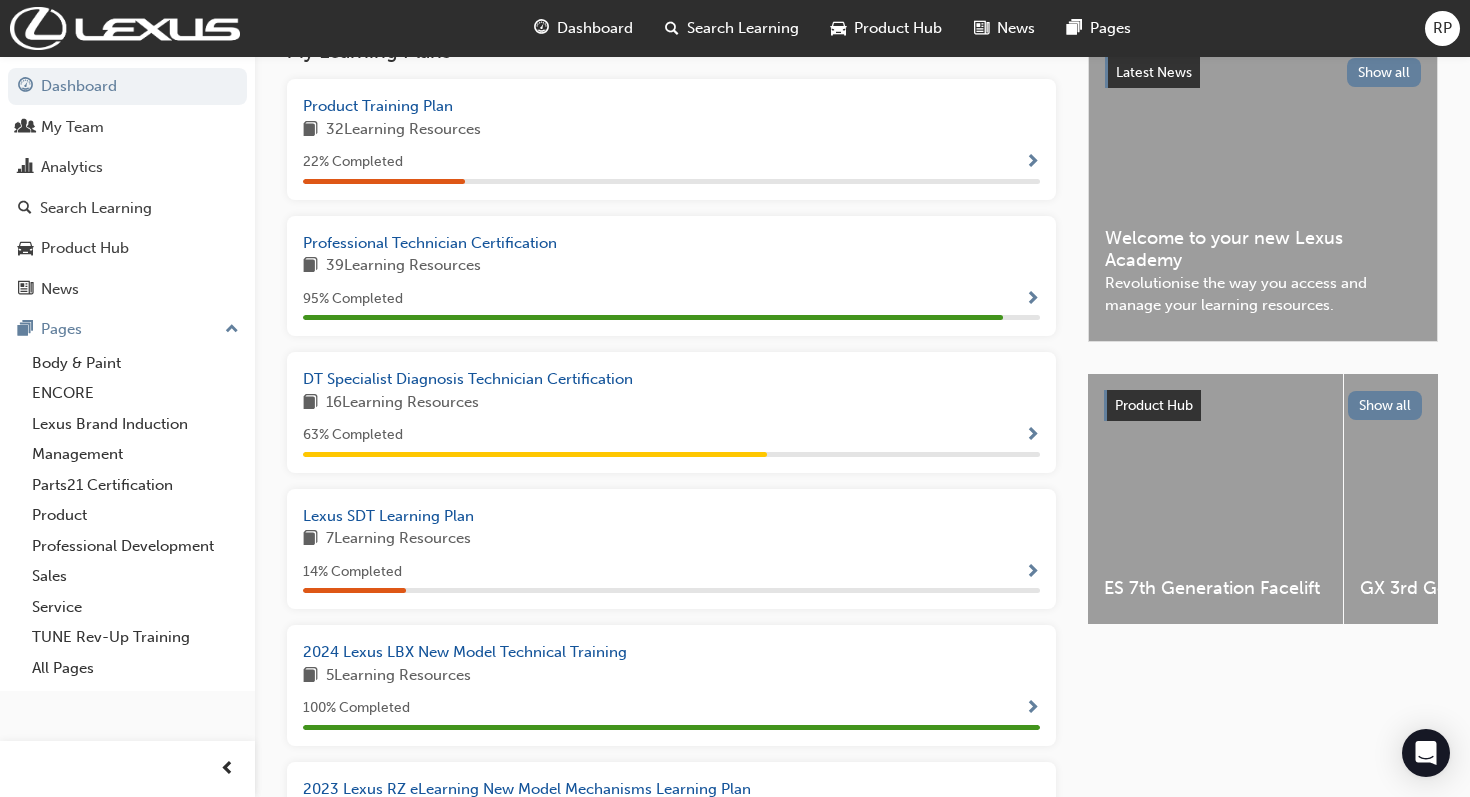click on "95 % Completed" at bounding box center (671, 299) 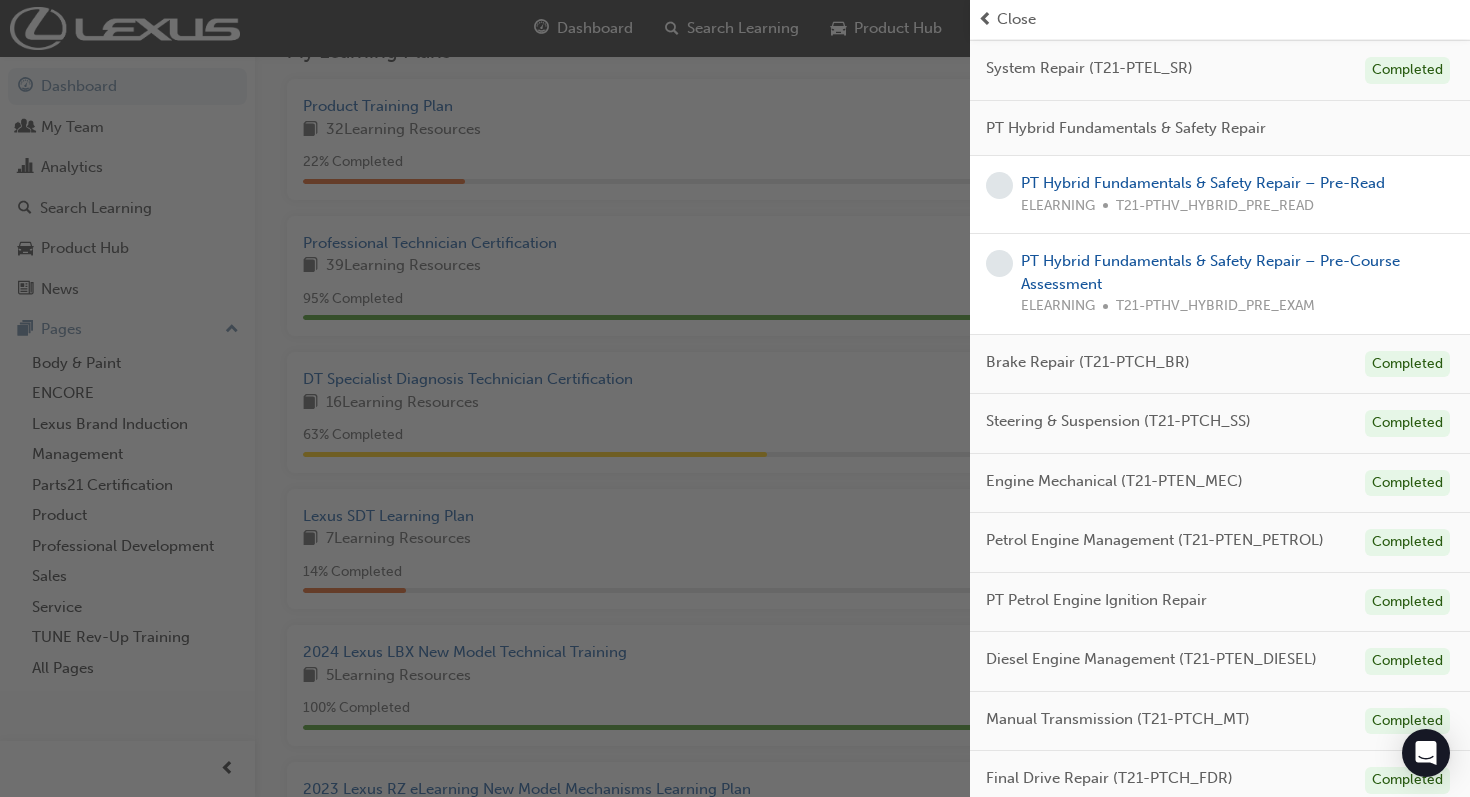 scroll, scrollTop: 255, scrollLeft: 0, axis: vertical 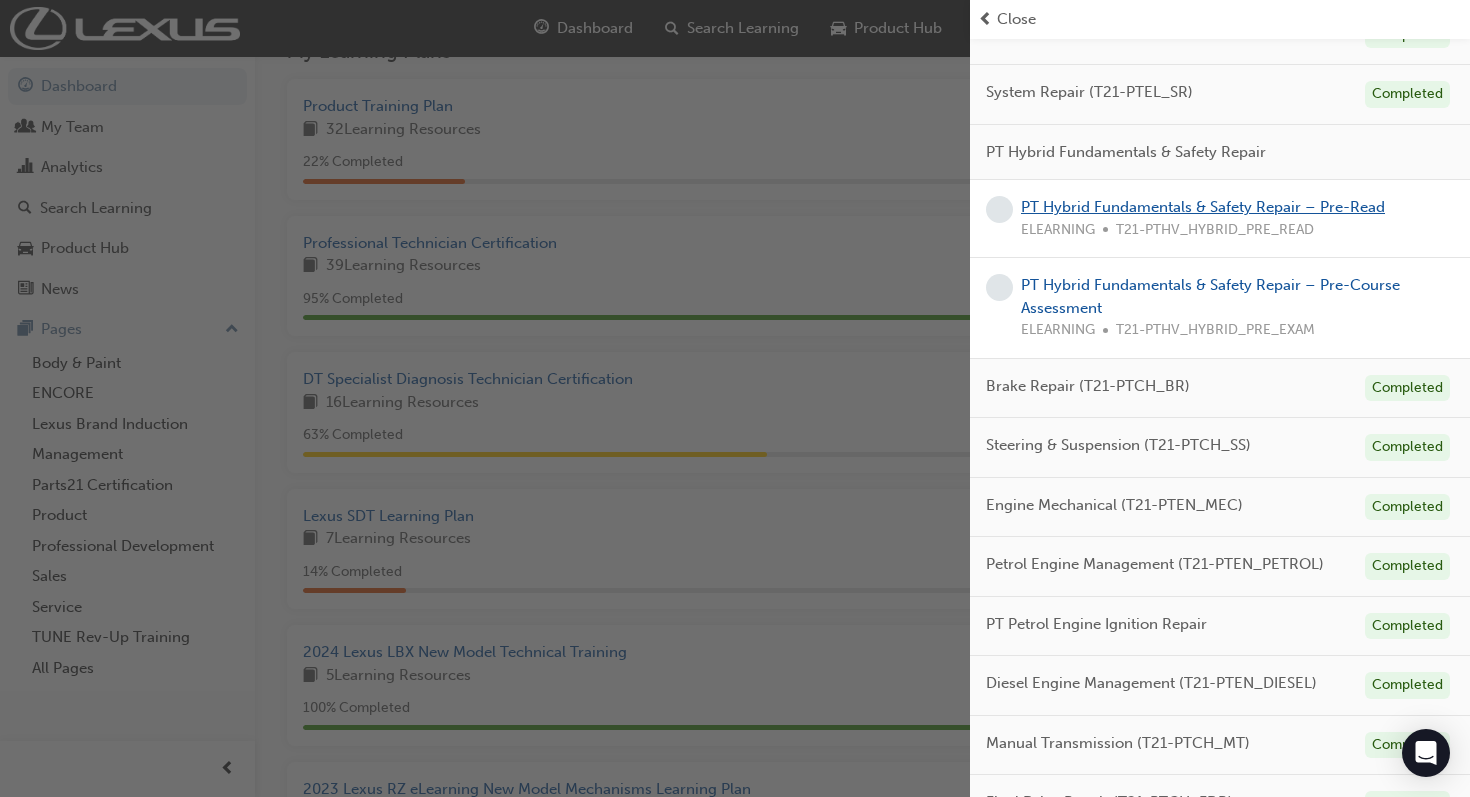 click on "PT Hybrid Fundamentals & Safety Repair – Pre-Read" at bounding box center [1203, 207] 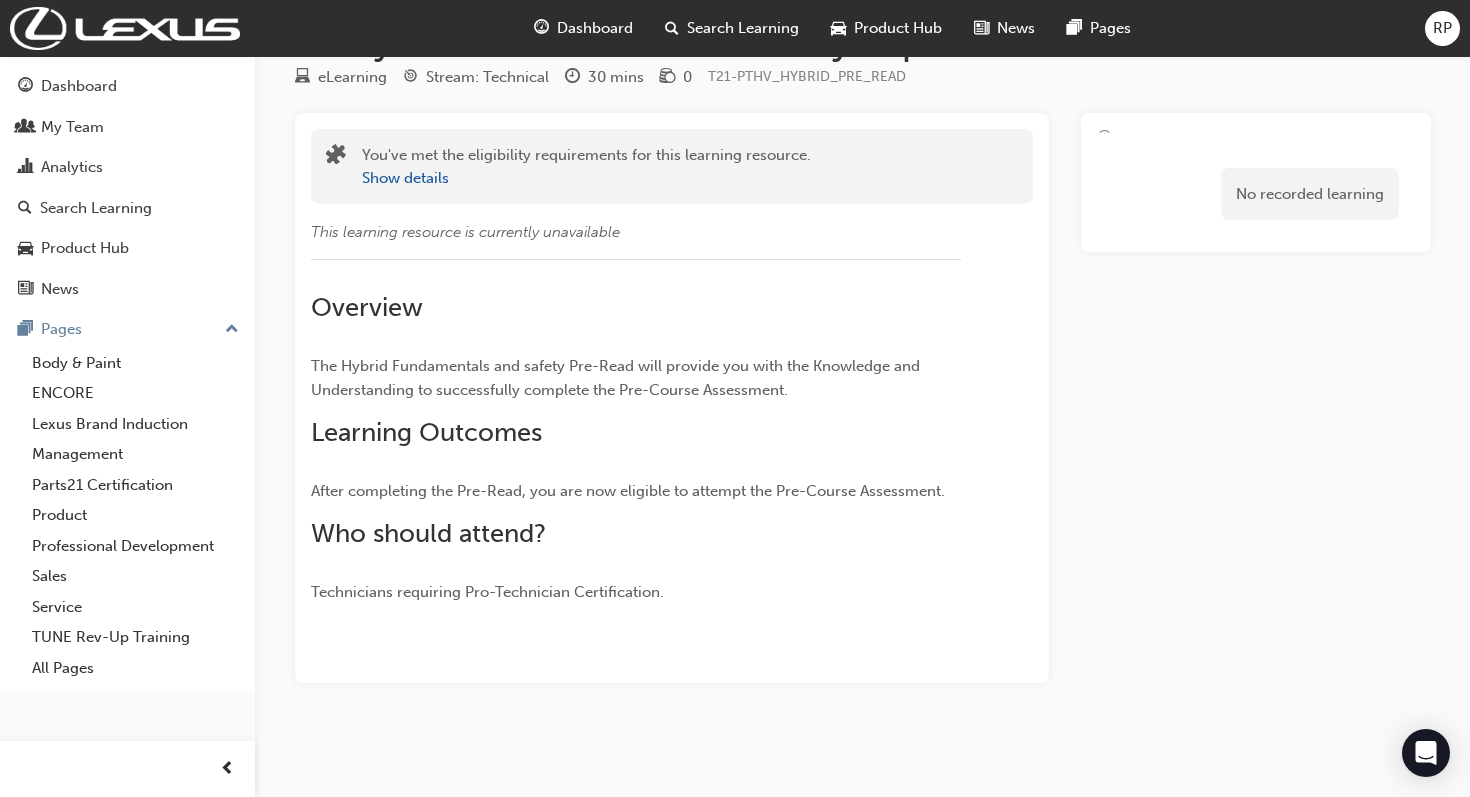 scroll, scrollTop: 0, scrollLeft: 0, axis: both 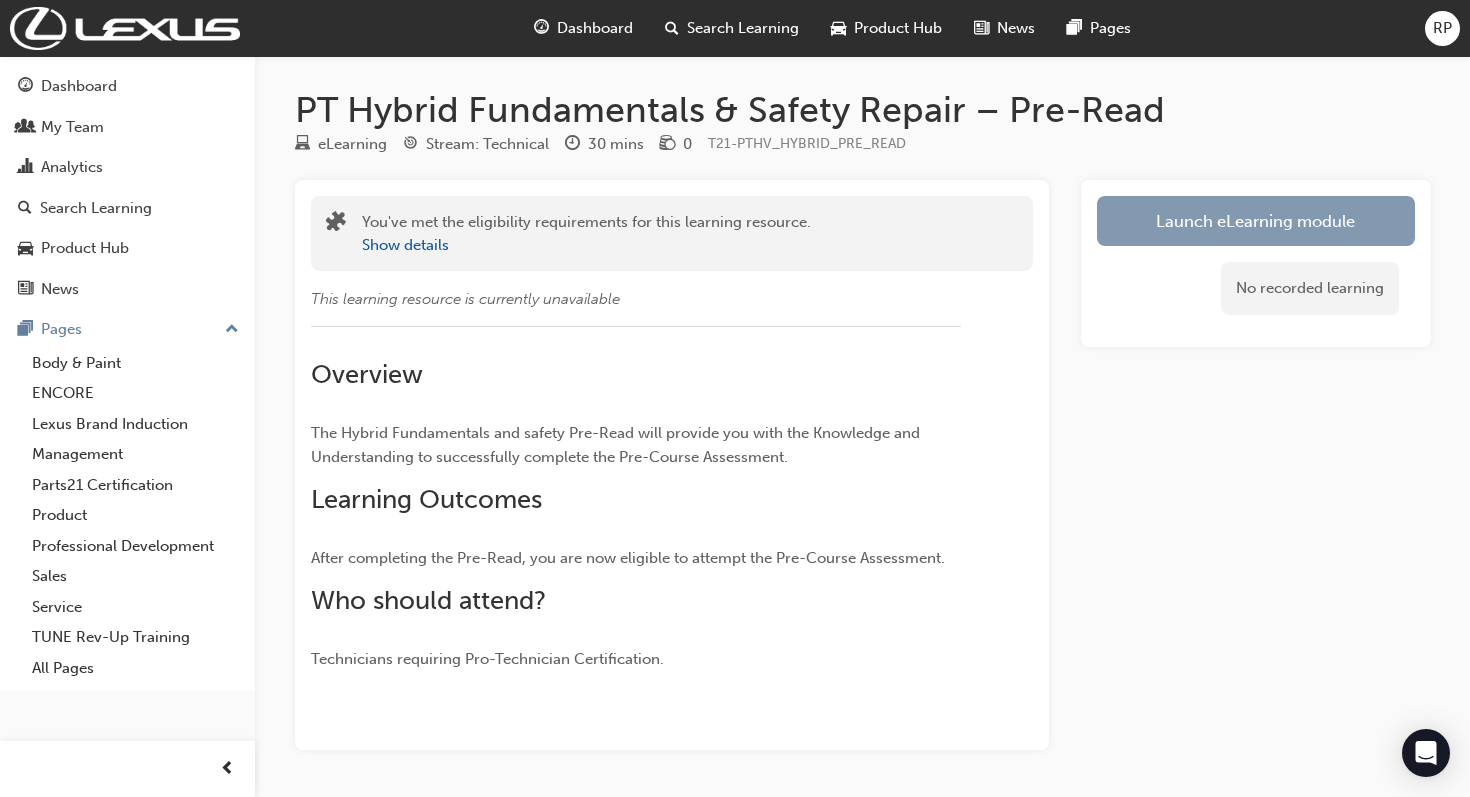 click on "Launch eLearning module" at bounding box center (1256, 221) 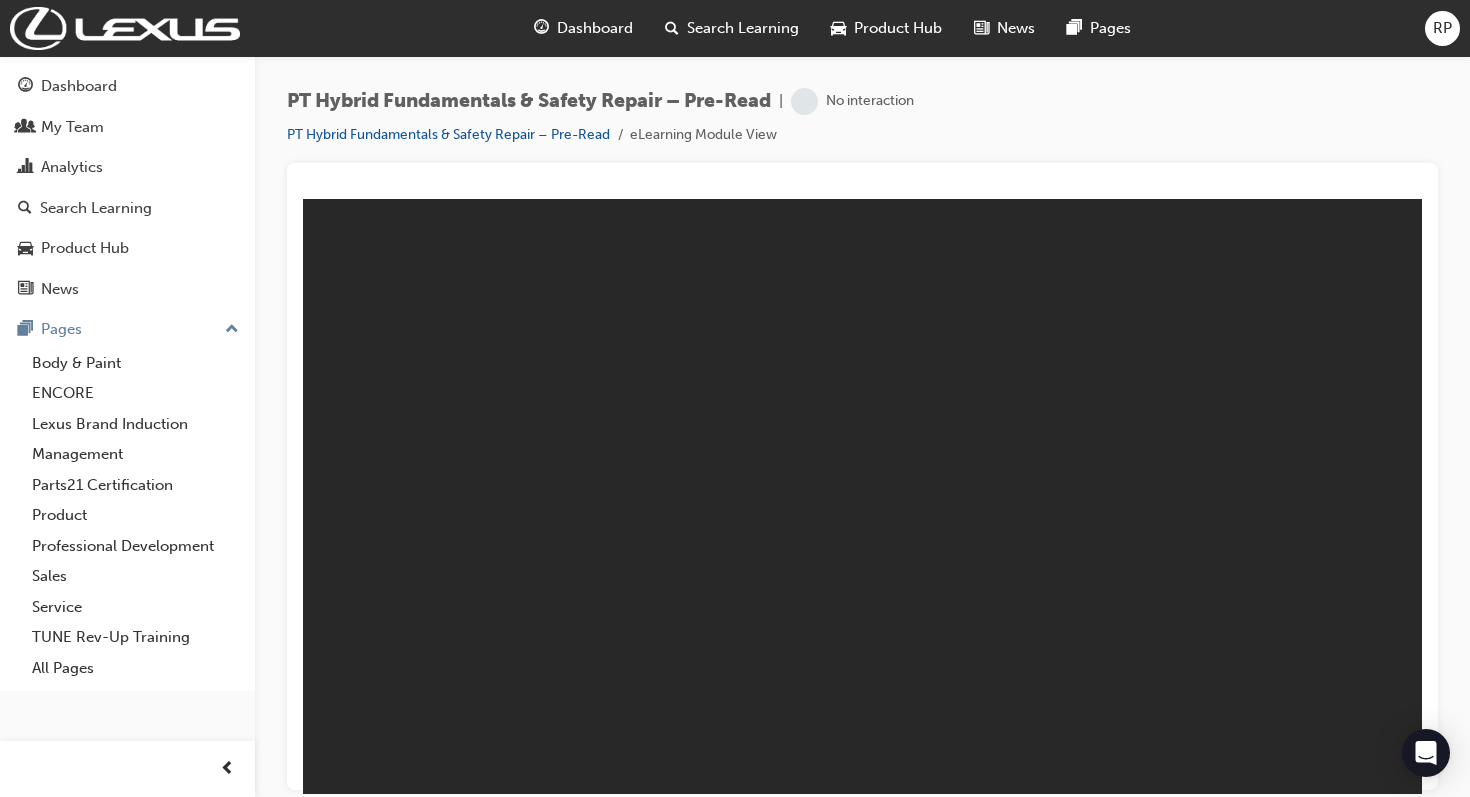 scroll, scrollTop: 0, scrollLeft: 0, axis: both 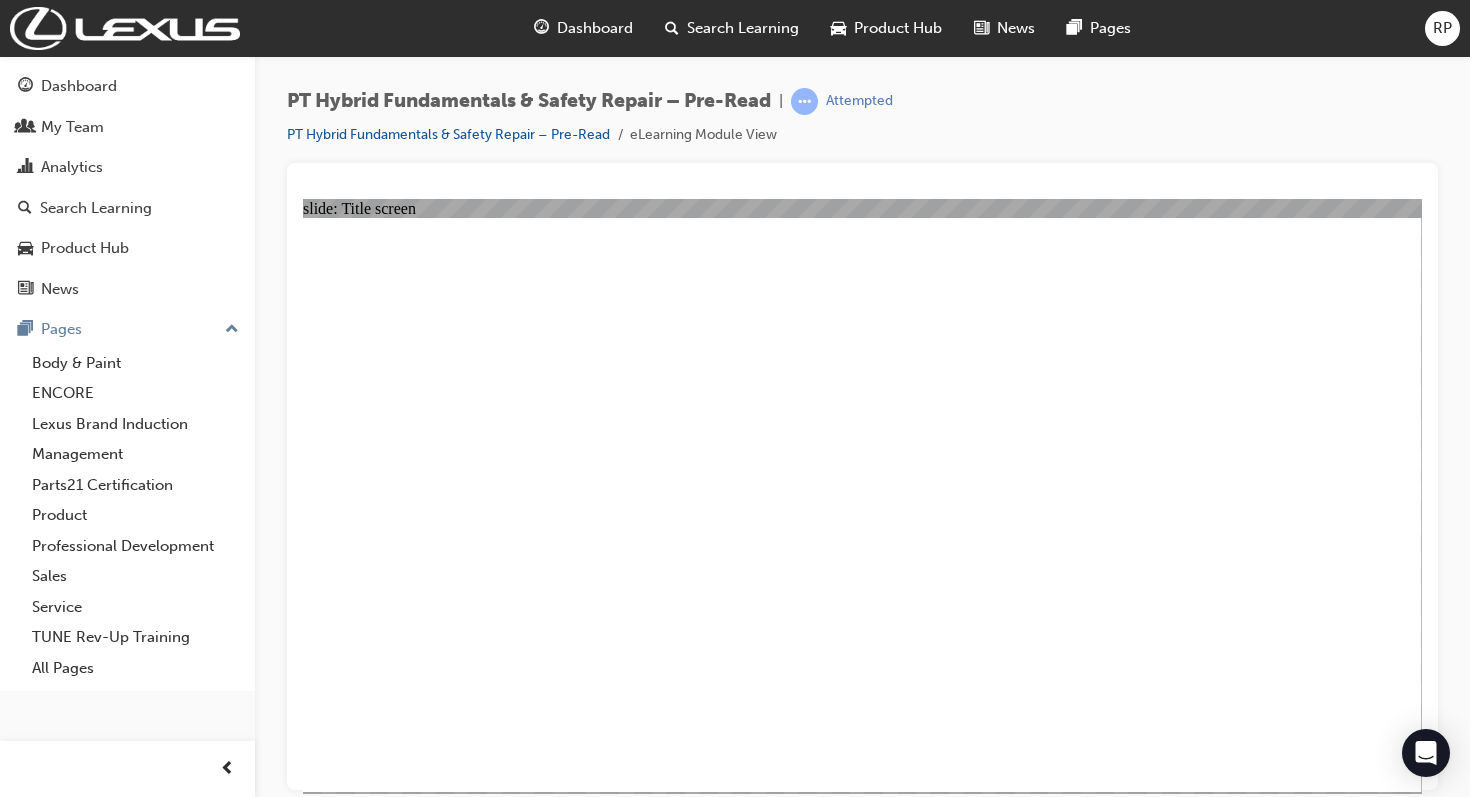 drag, startPoint x: 1086, startPoint y: 614, endPoint x: 939, endPoint y: 668, distance: 156.6046 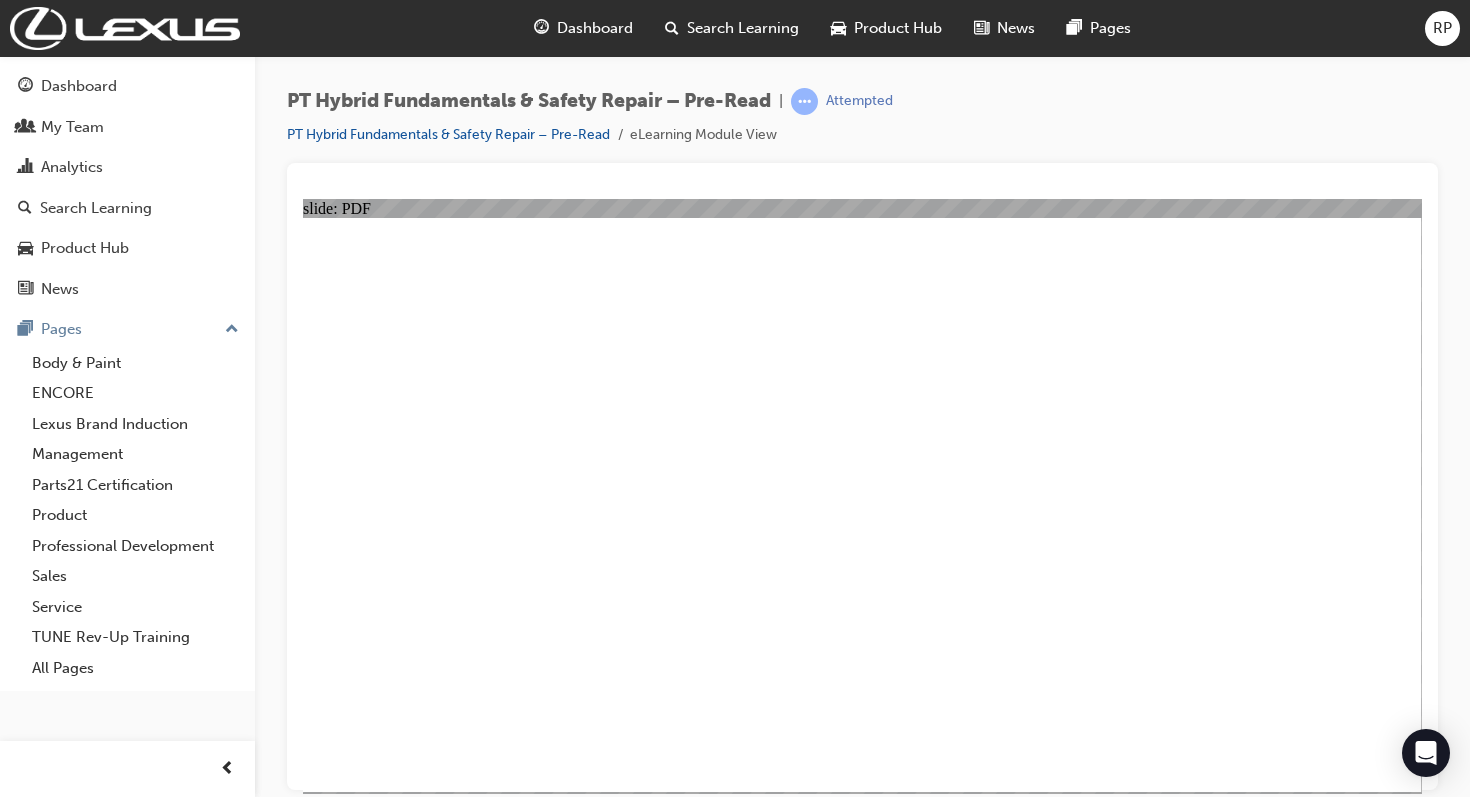 click 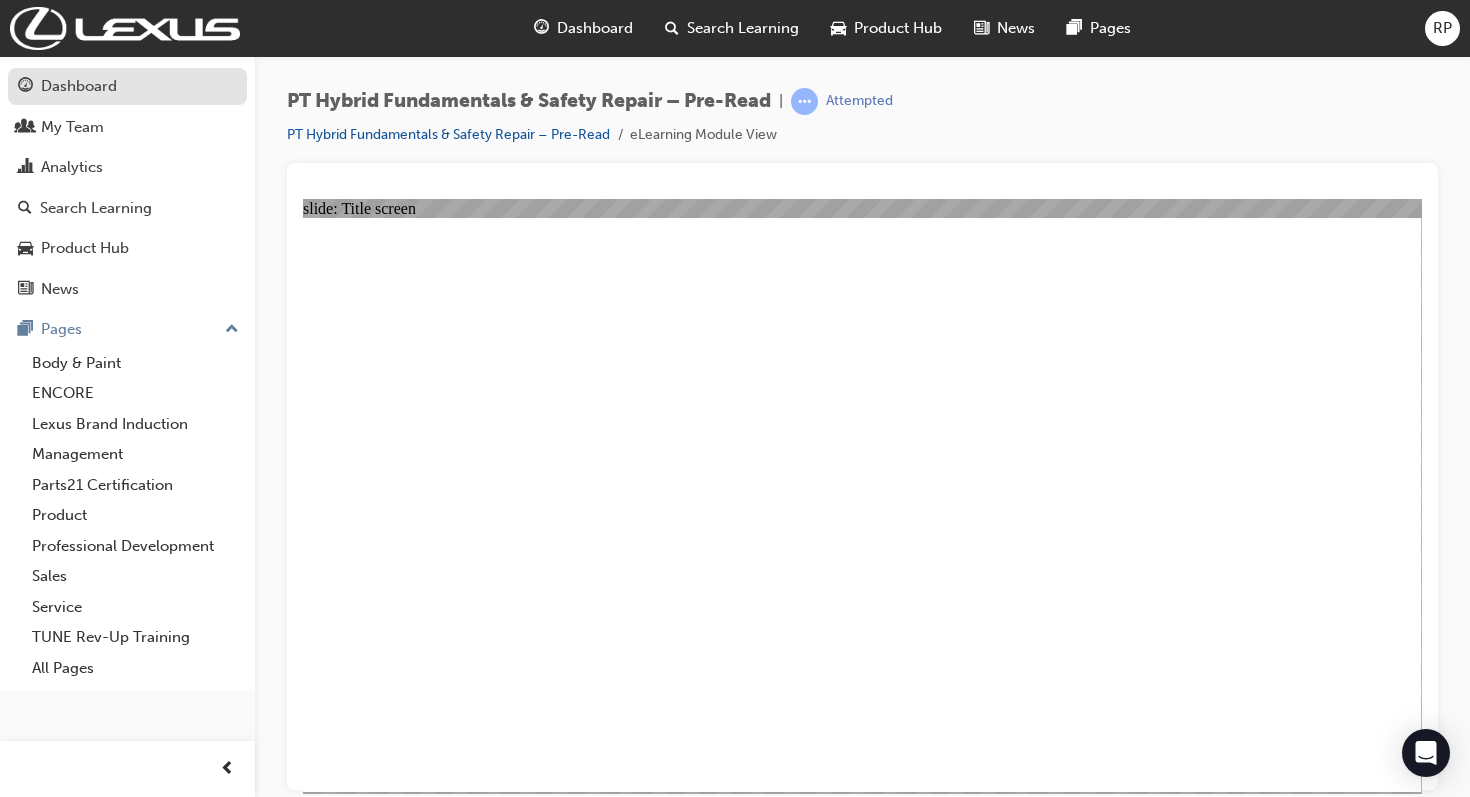 click on "Dashboard" at bounding box center [127, 86] 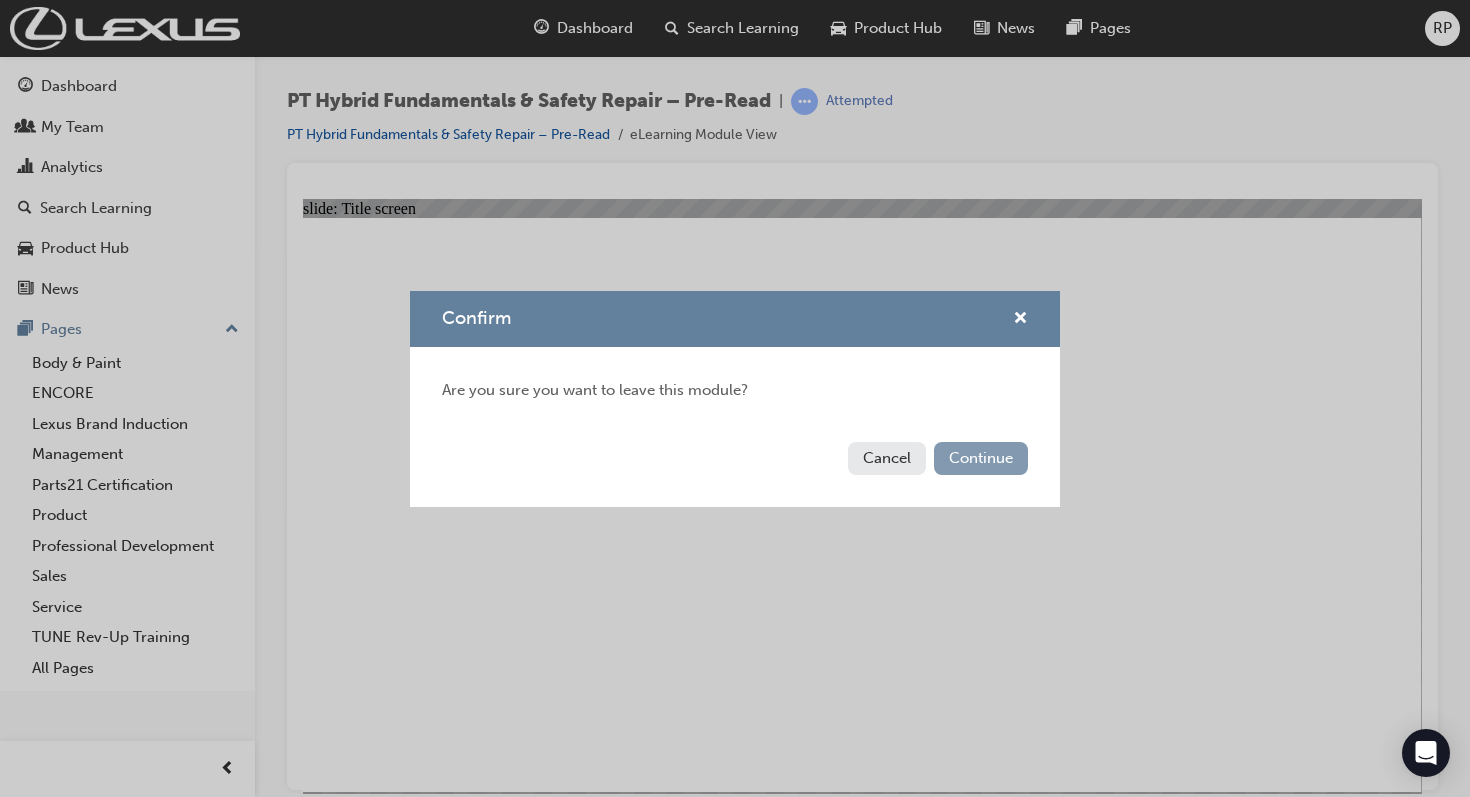 click on "Continue" at bounding box center [981, 458] 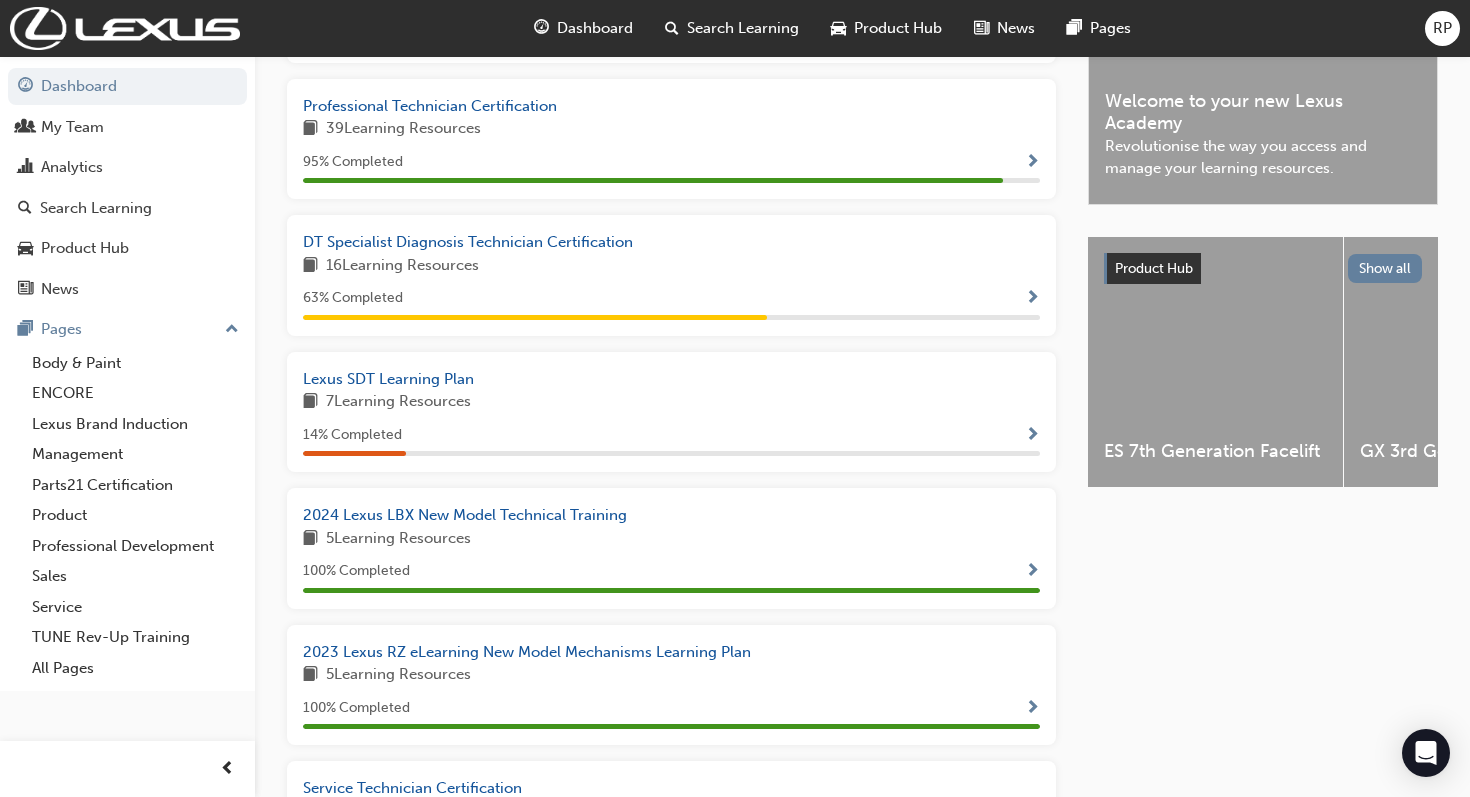 scroll, scrollTop: 590, scrollLeft: 0, axis: vertical 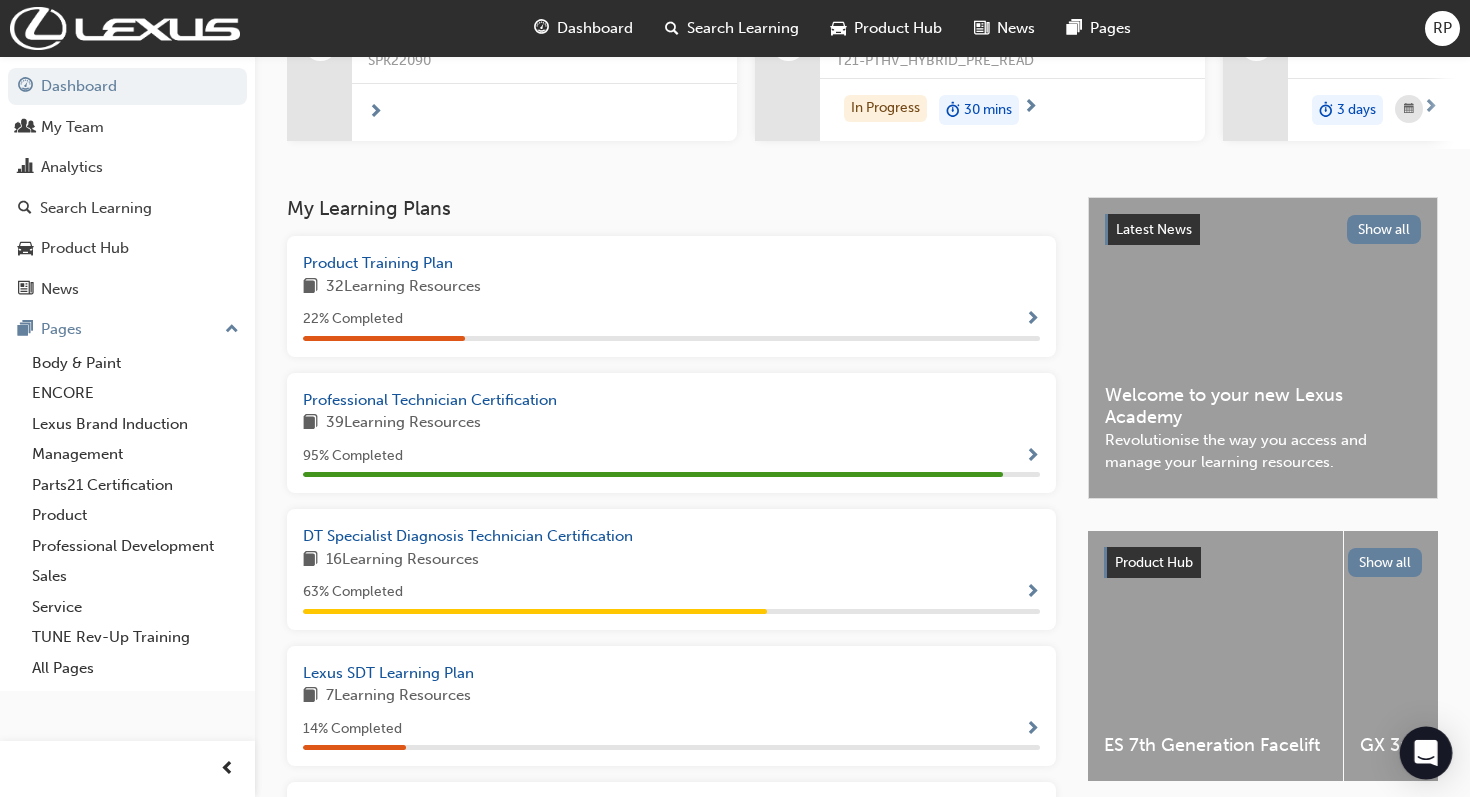 click 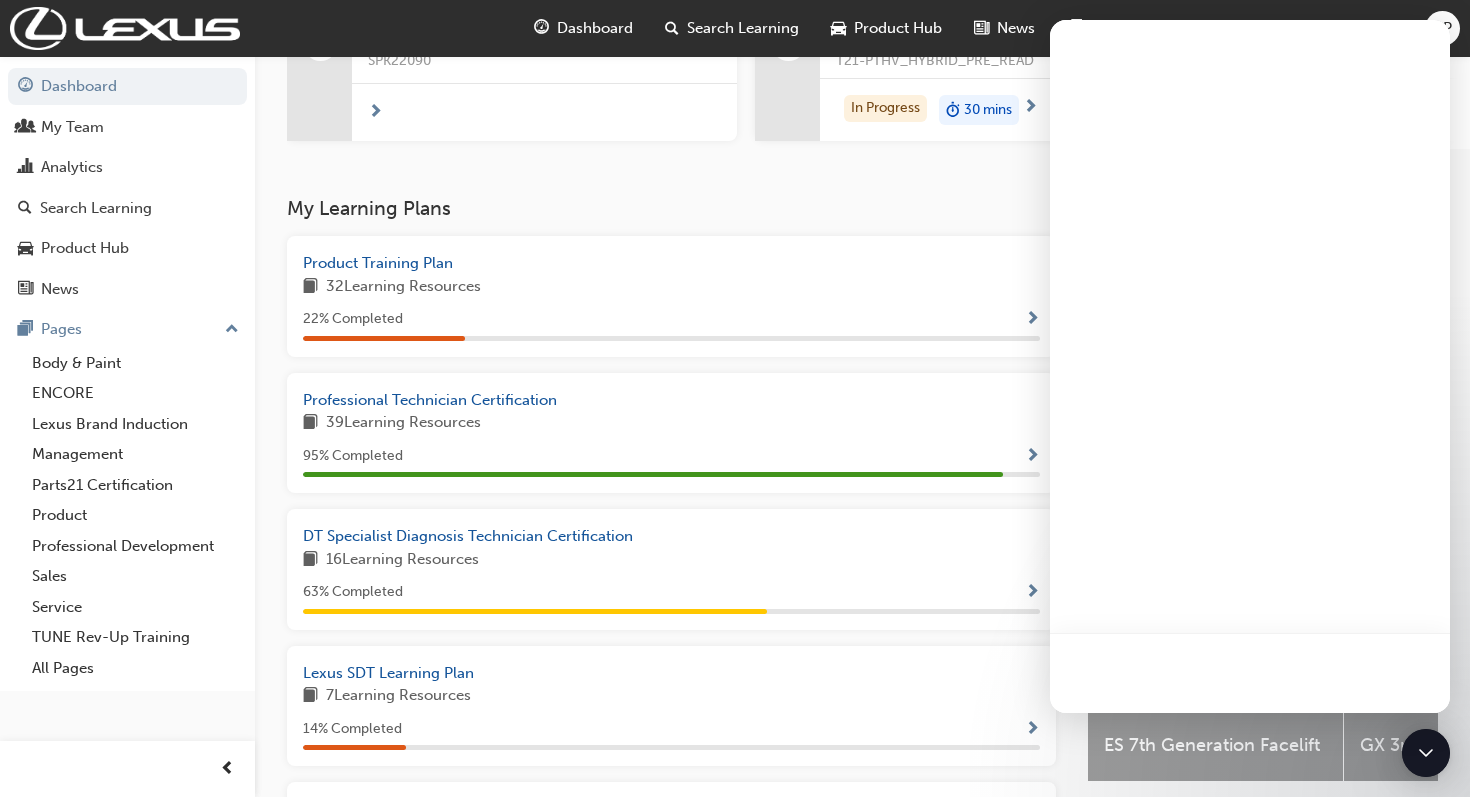 scroll, scrollTop: 0, scrollLeft: 0, axis: both 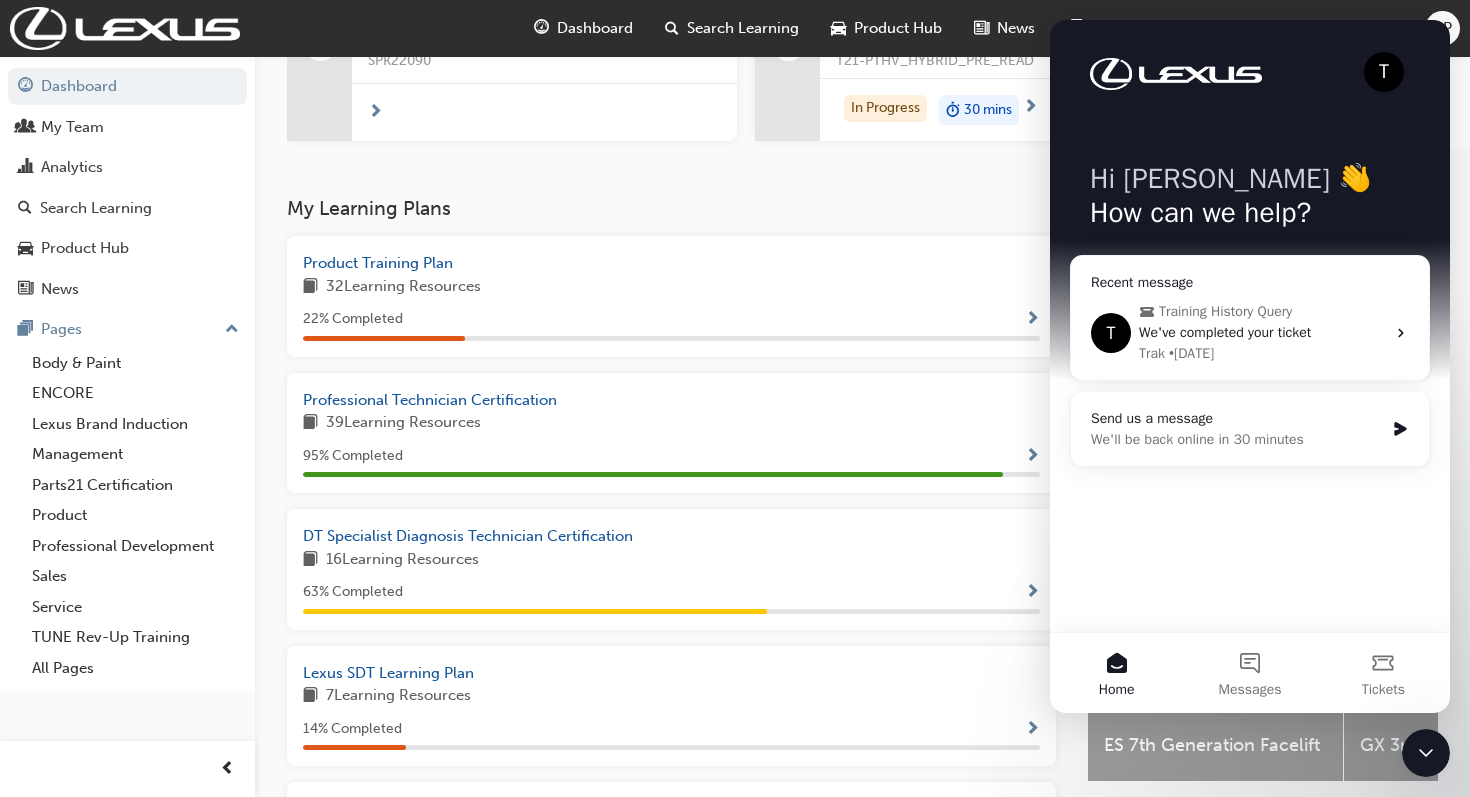 click on "Training History Query" at bounding box center (1225, 311) 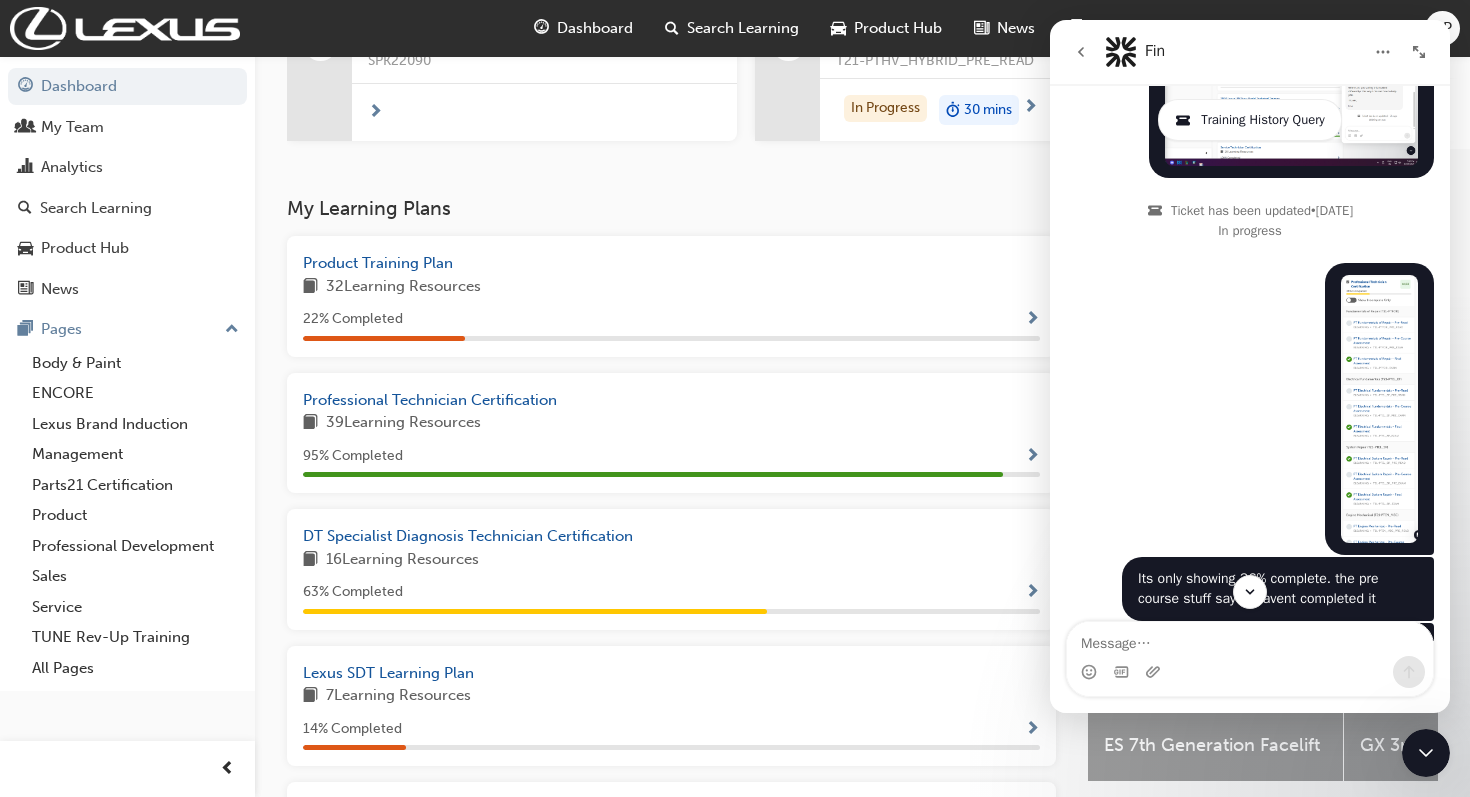 scroll, scrollTop: 1614, scrollLeft: 0, axis: vertical 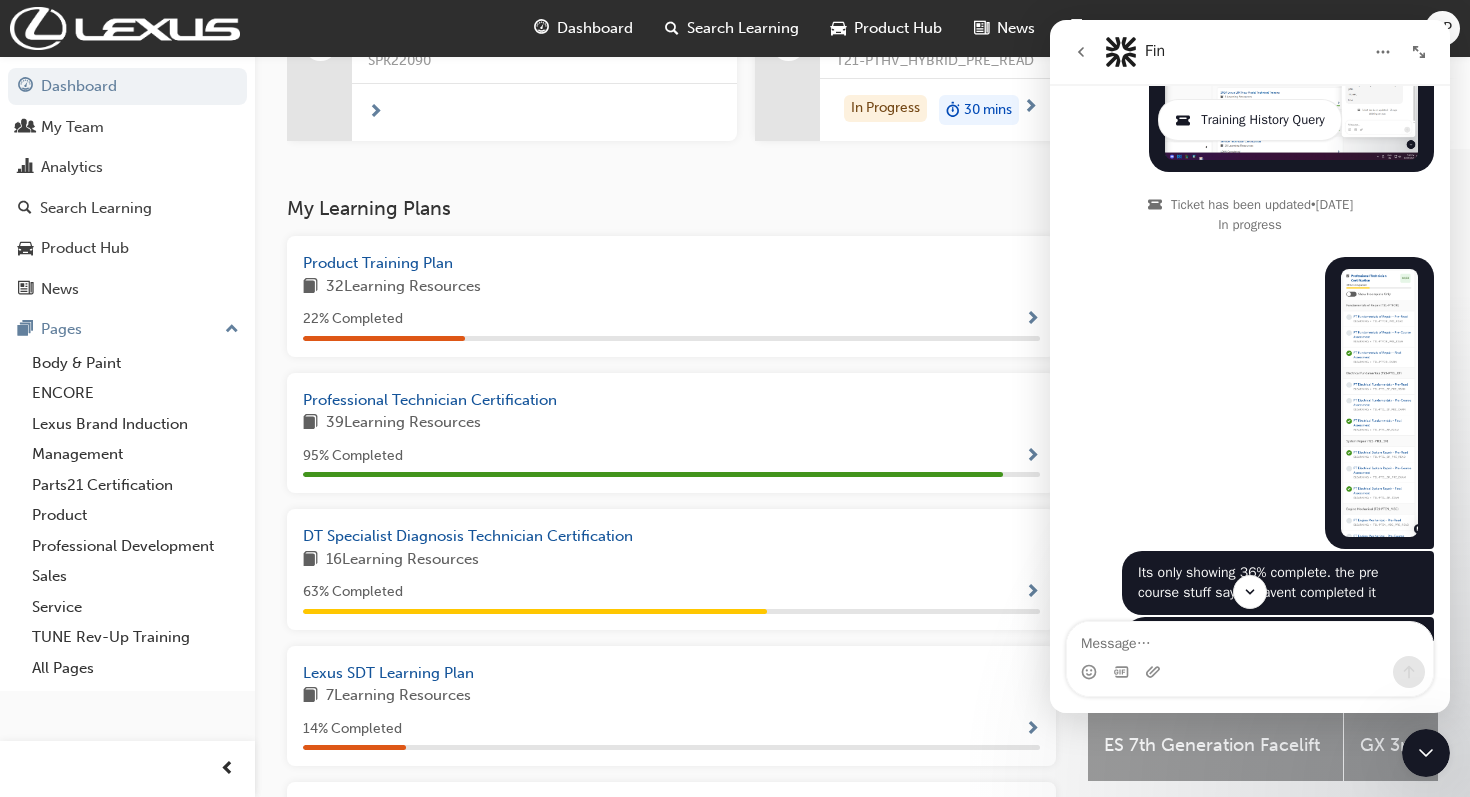 click at bounding box center (1379, 403) 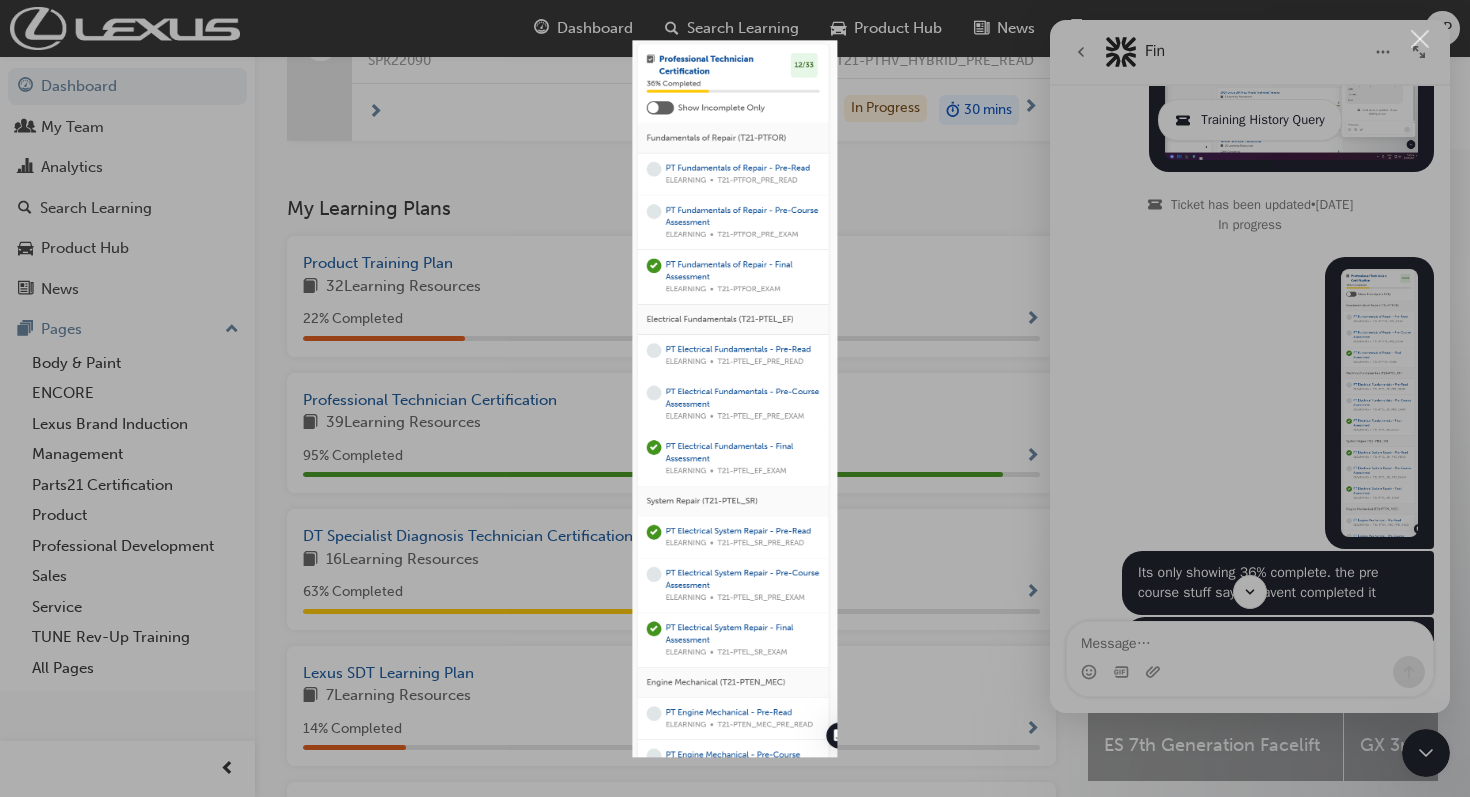 scroll, scrollTop: 0, scrollLeft: 0, axis: both 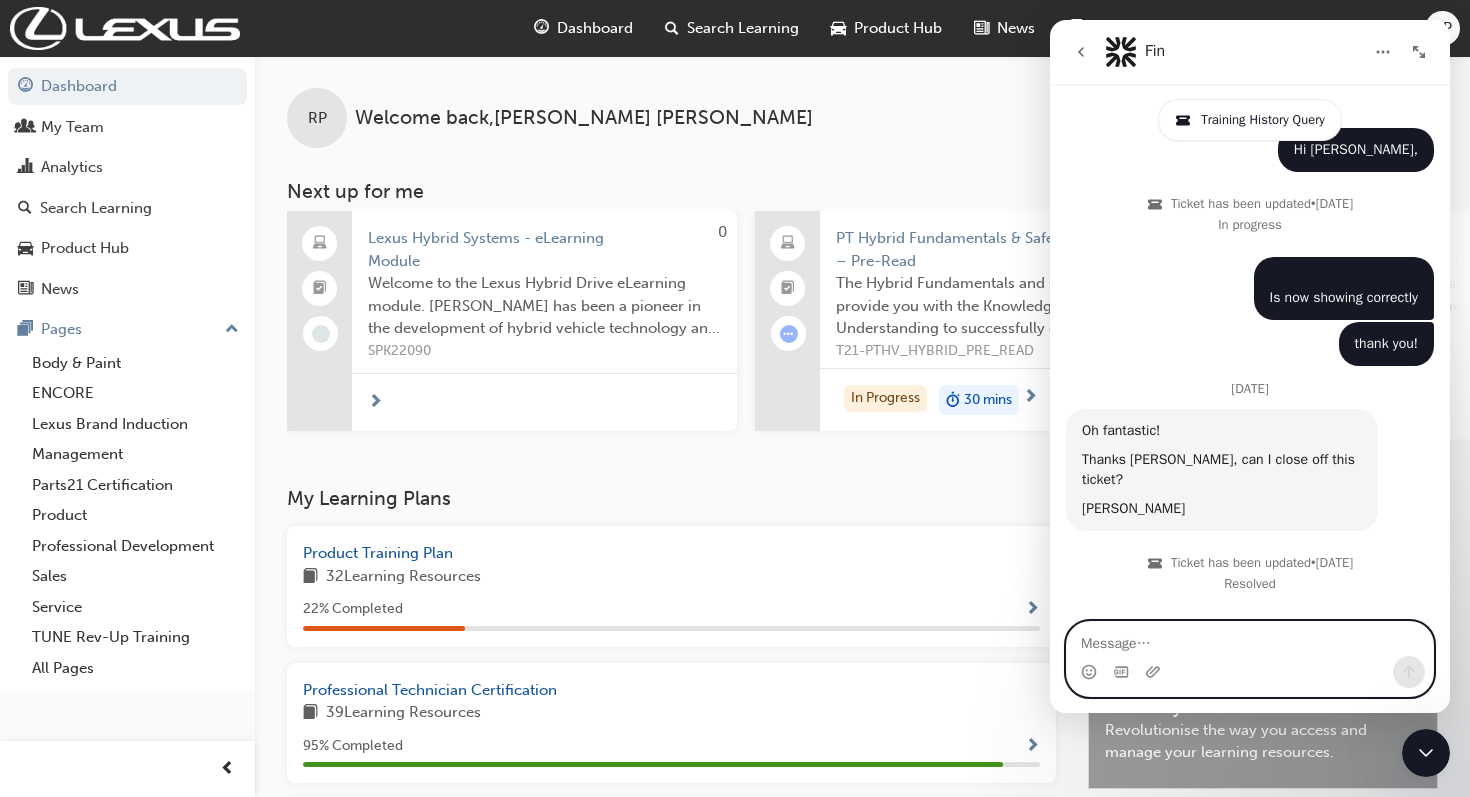 click at bounding box center [1250, 639] 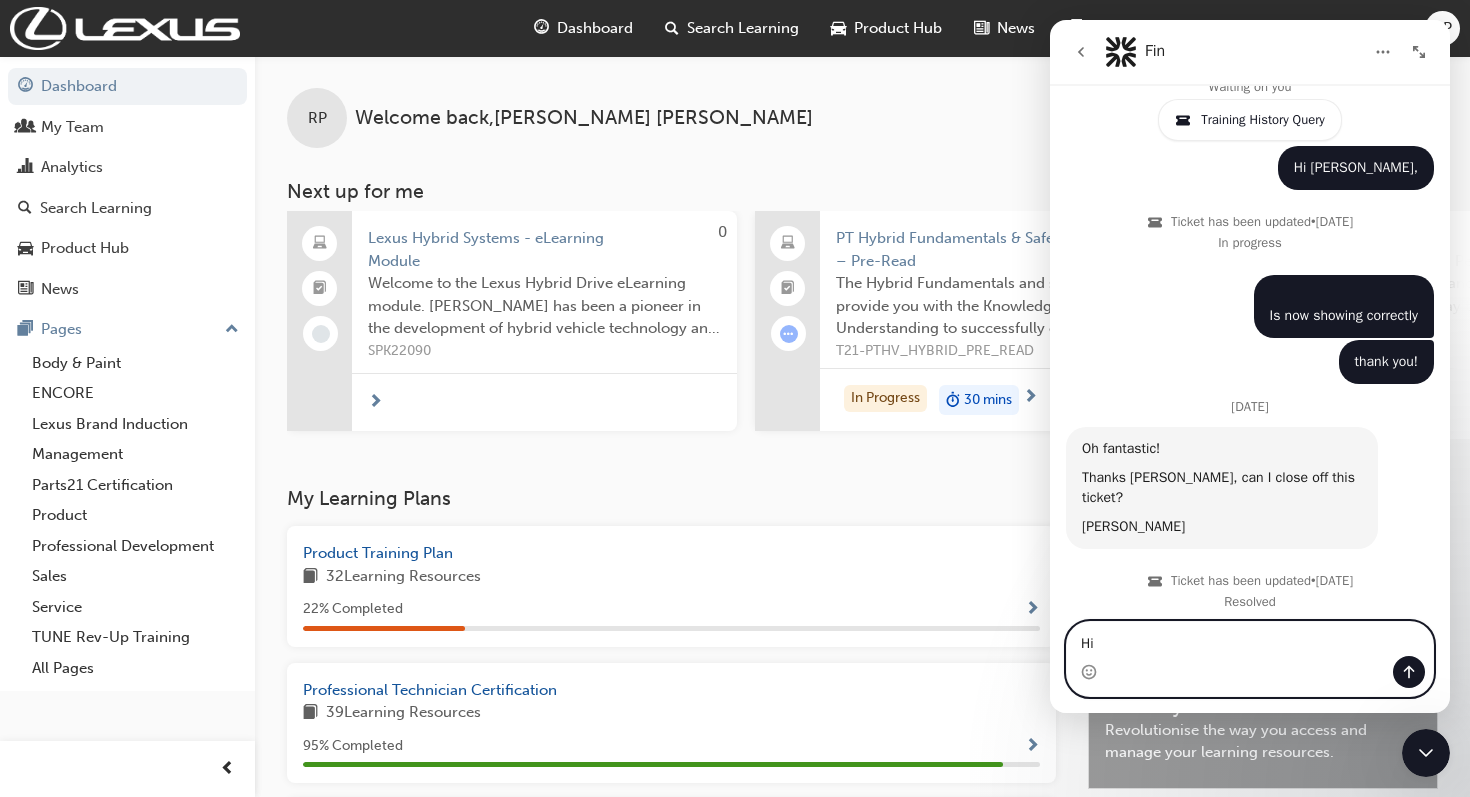 scroll, scrollTop: 2606, scrollLeft: 0, axis: vertical 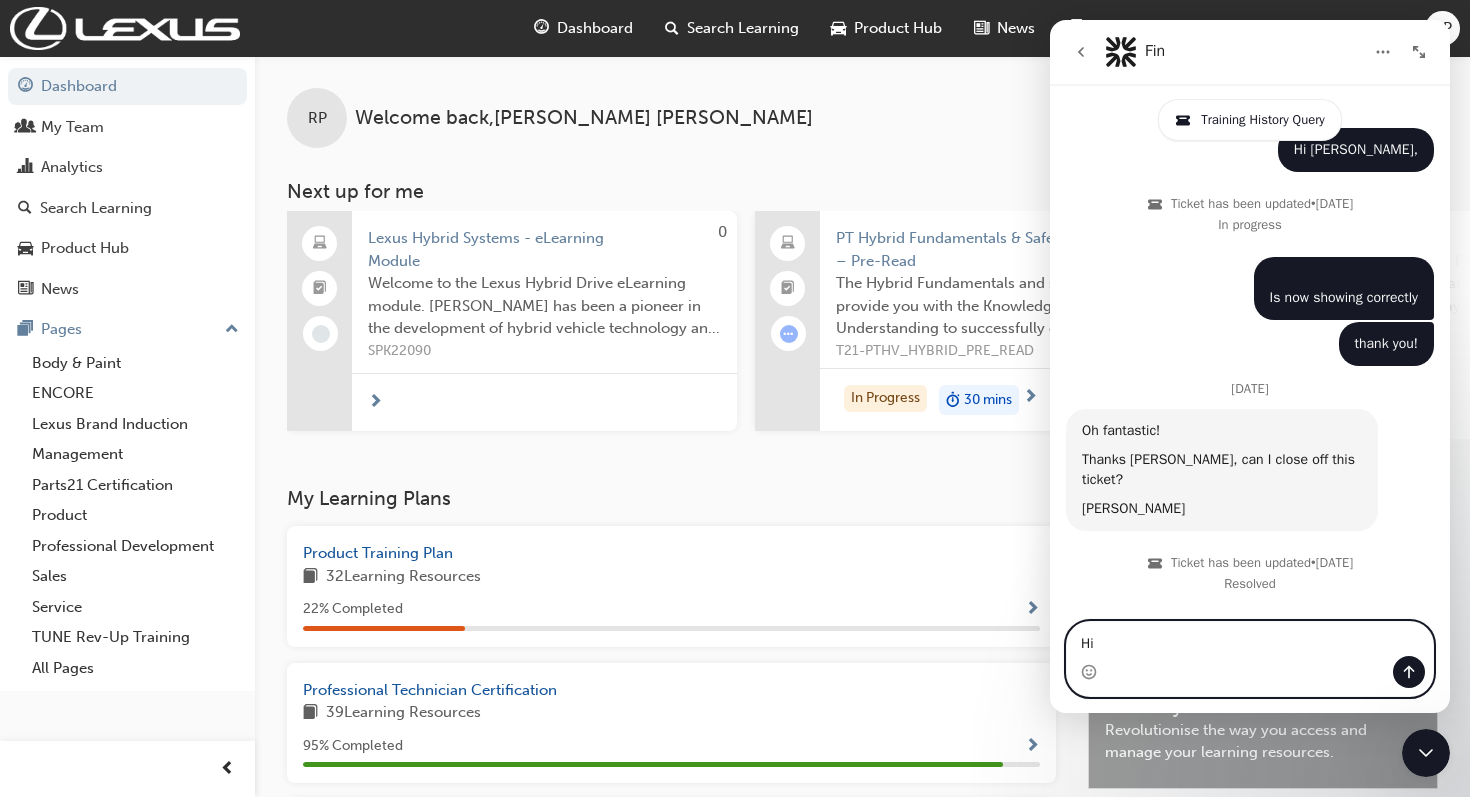 type on "H" 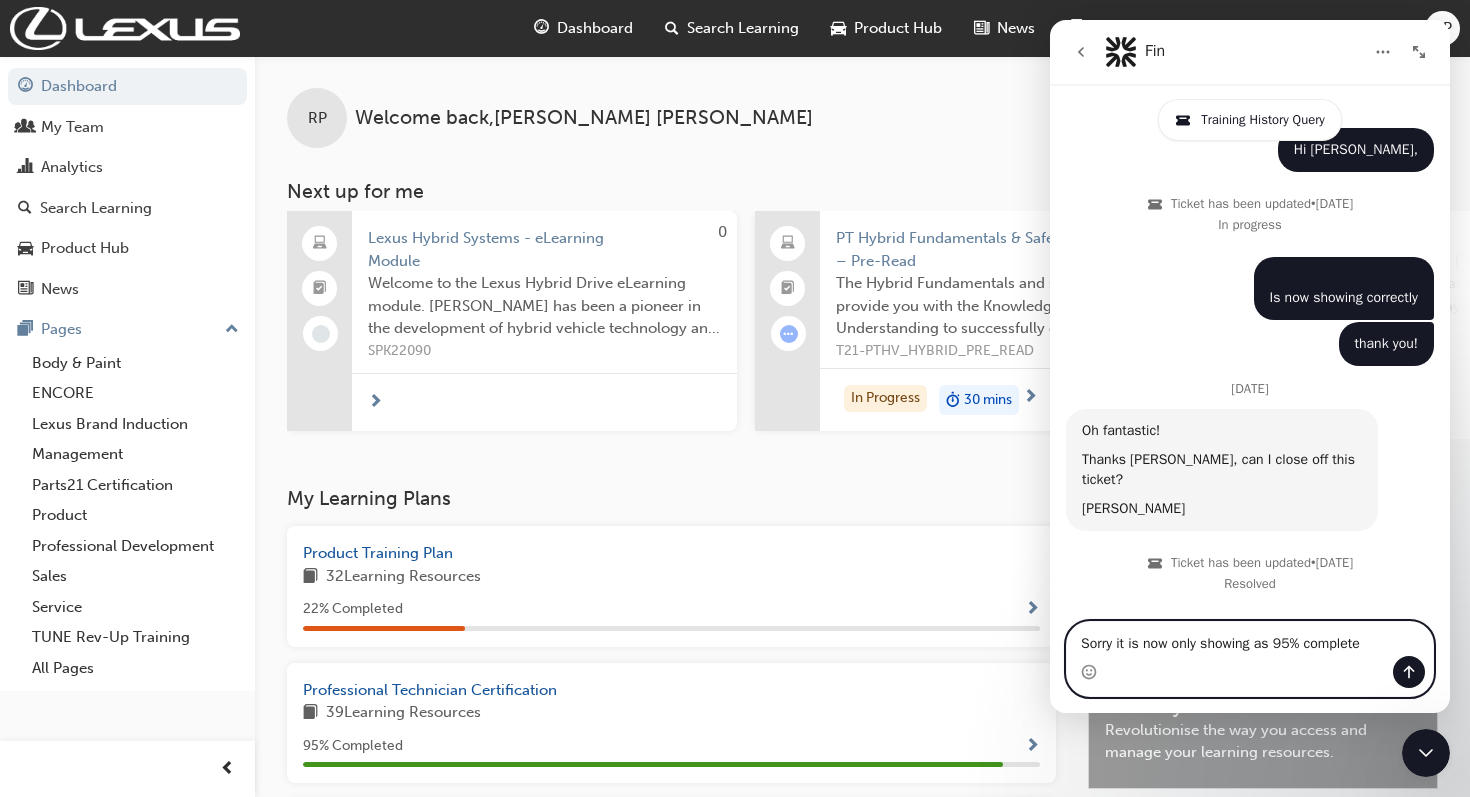 type on "Sorry it is now only showing as 95% complete" 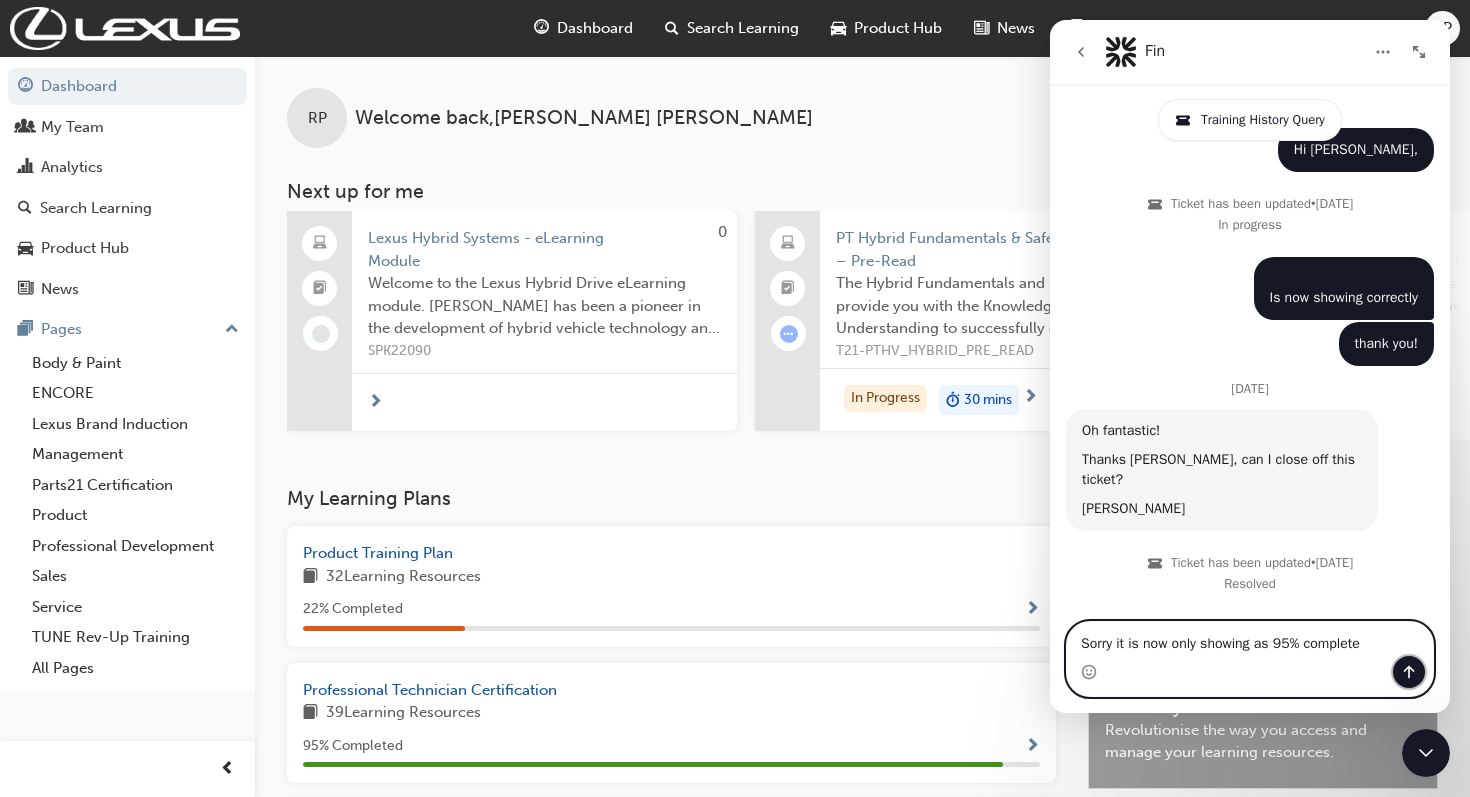 click 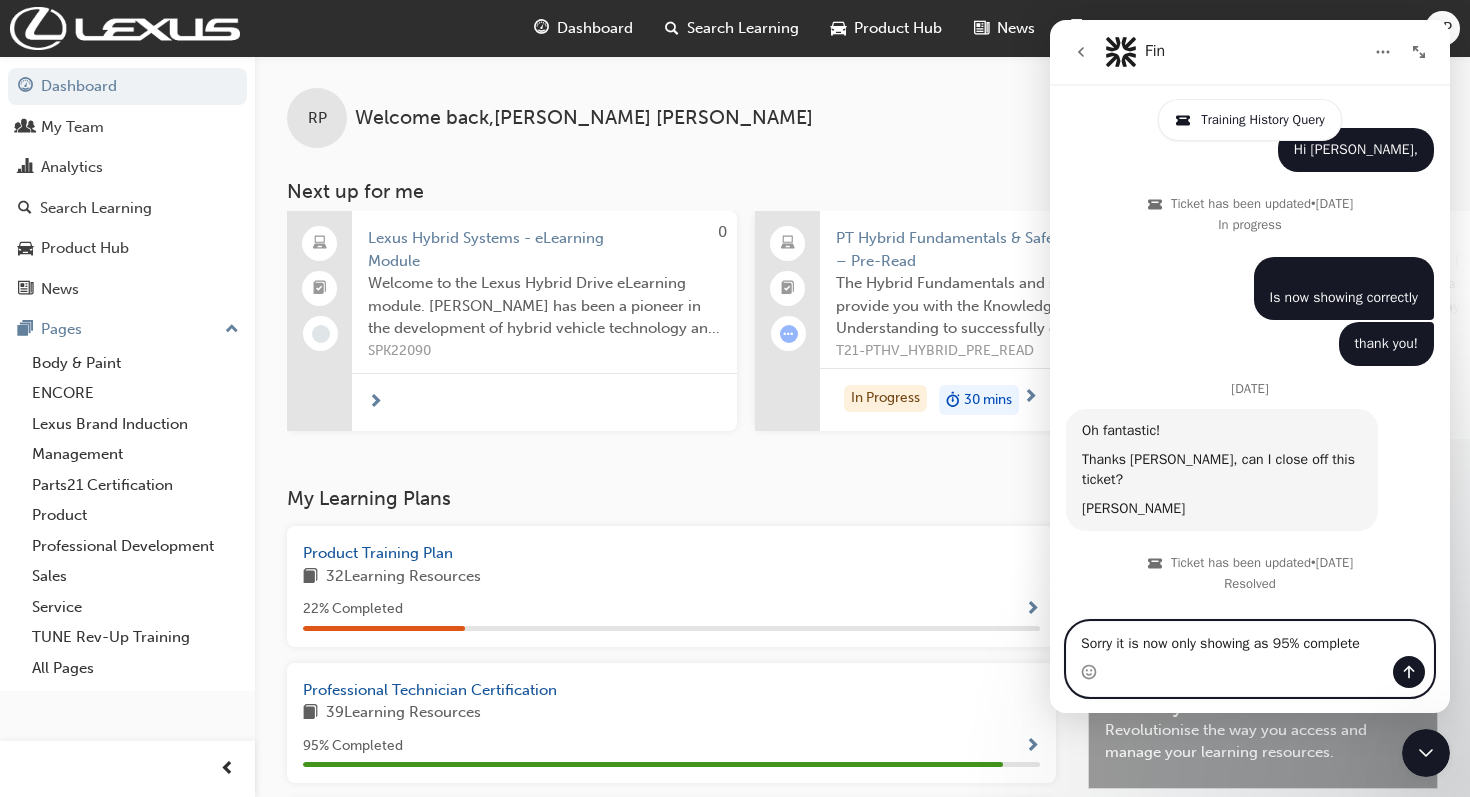type 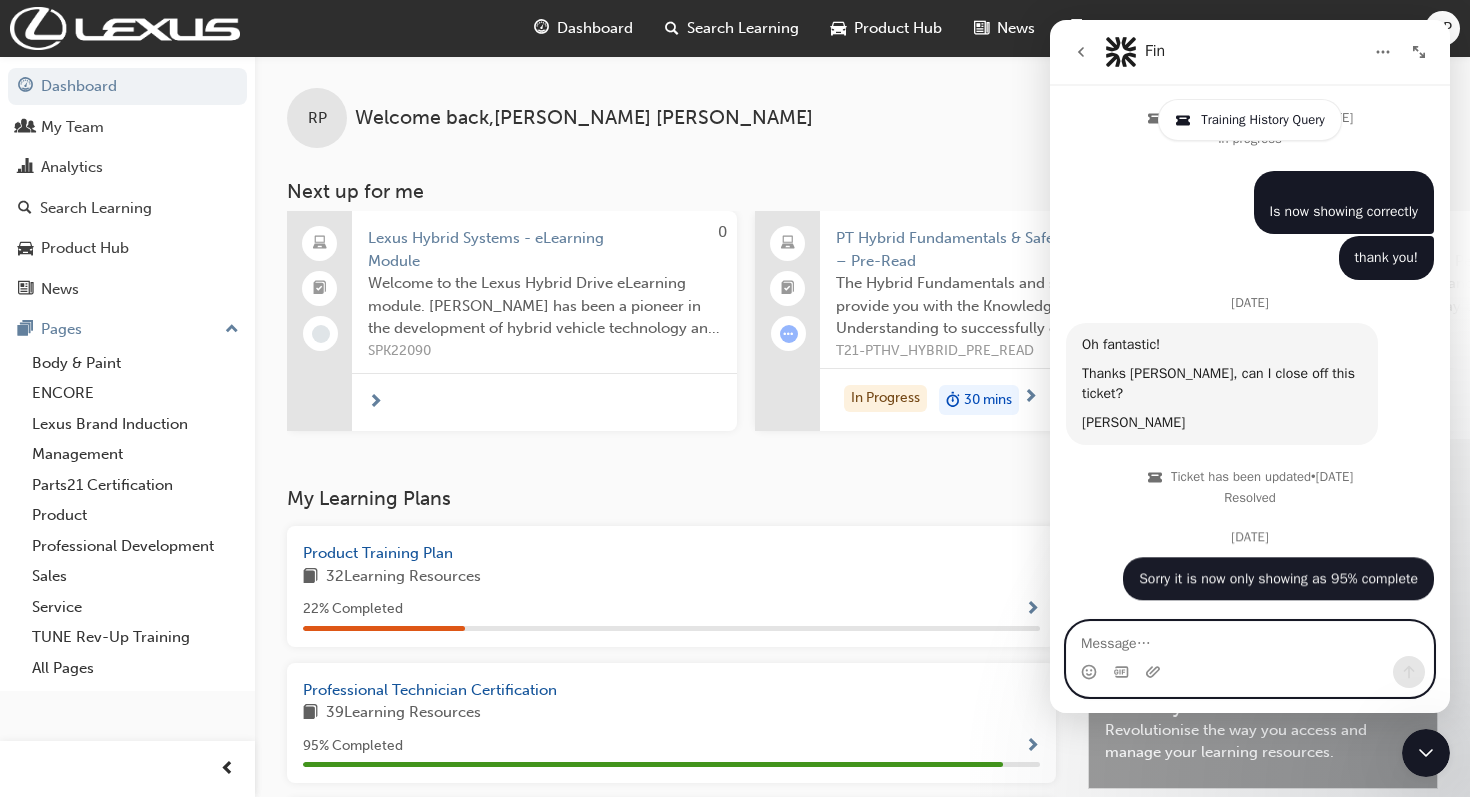 scroll, scrollTop: 2712, scrollLeft: 0, axis: vertical 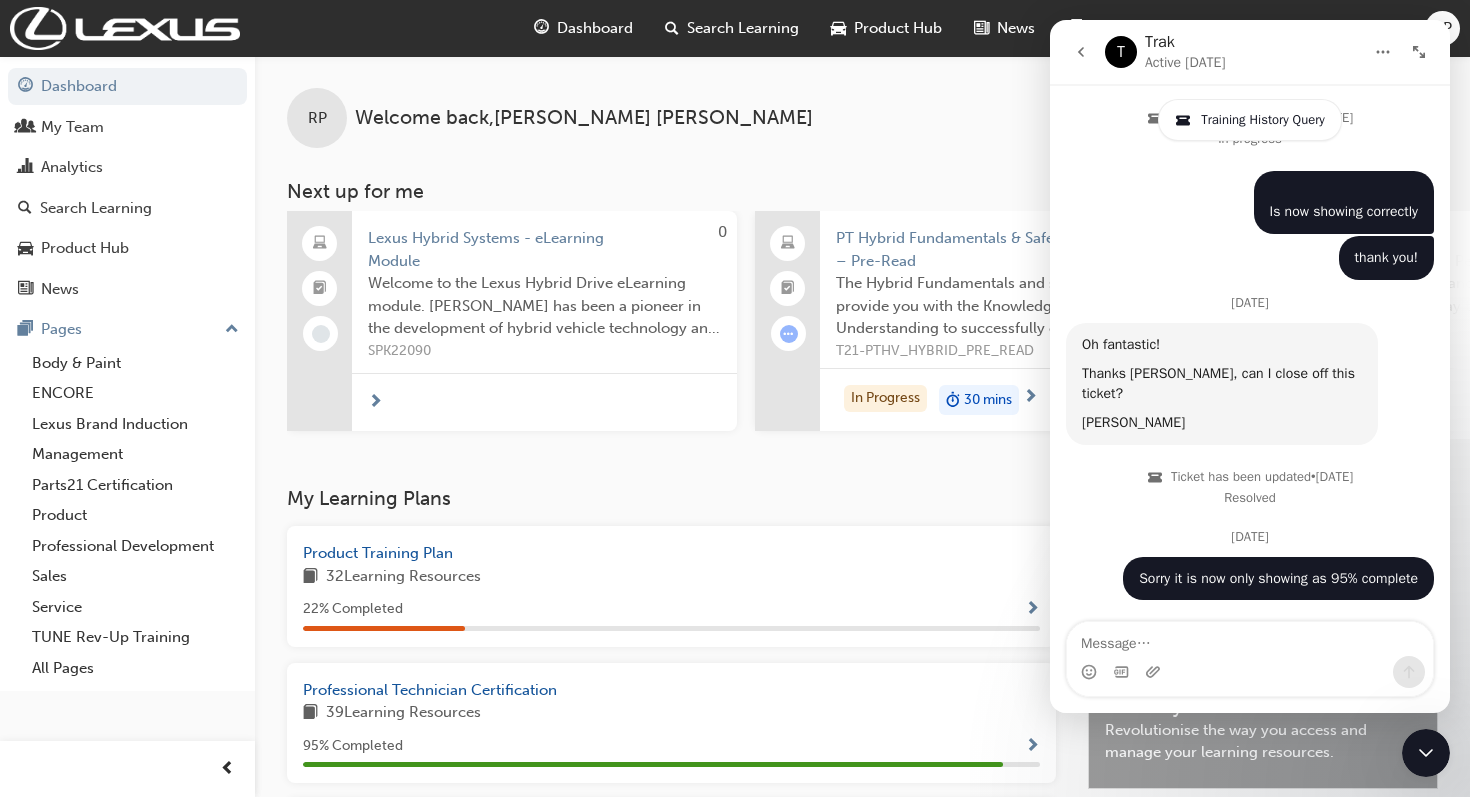 click at bounding box center (1081, 52) 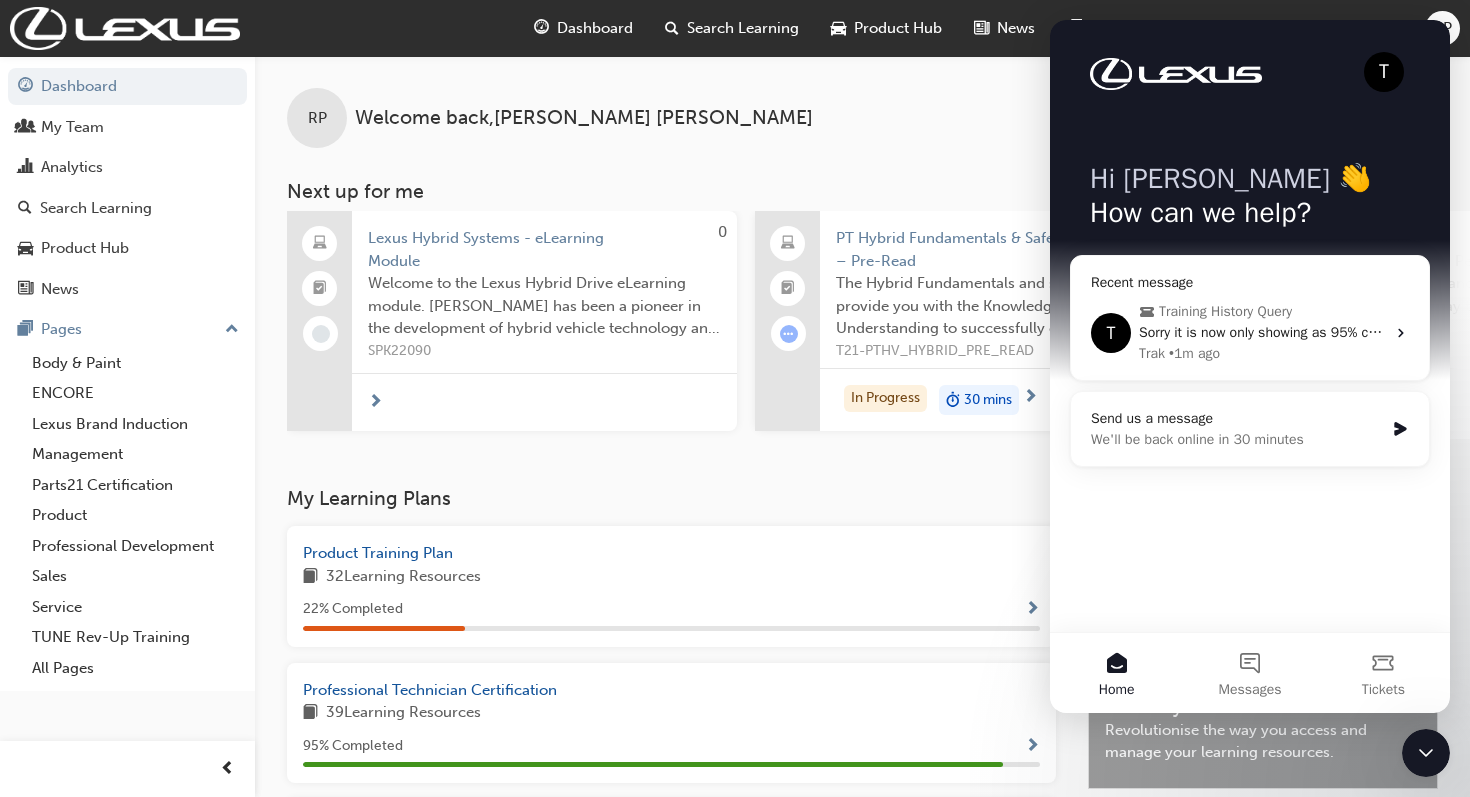scroll, scrollTop: 0, scrollLeft: 0, axis: both 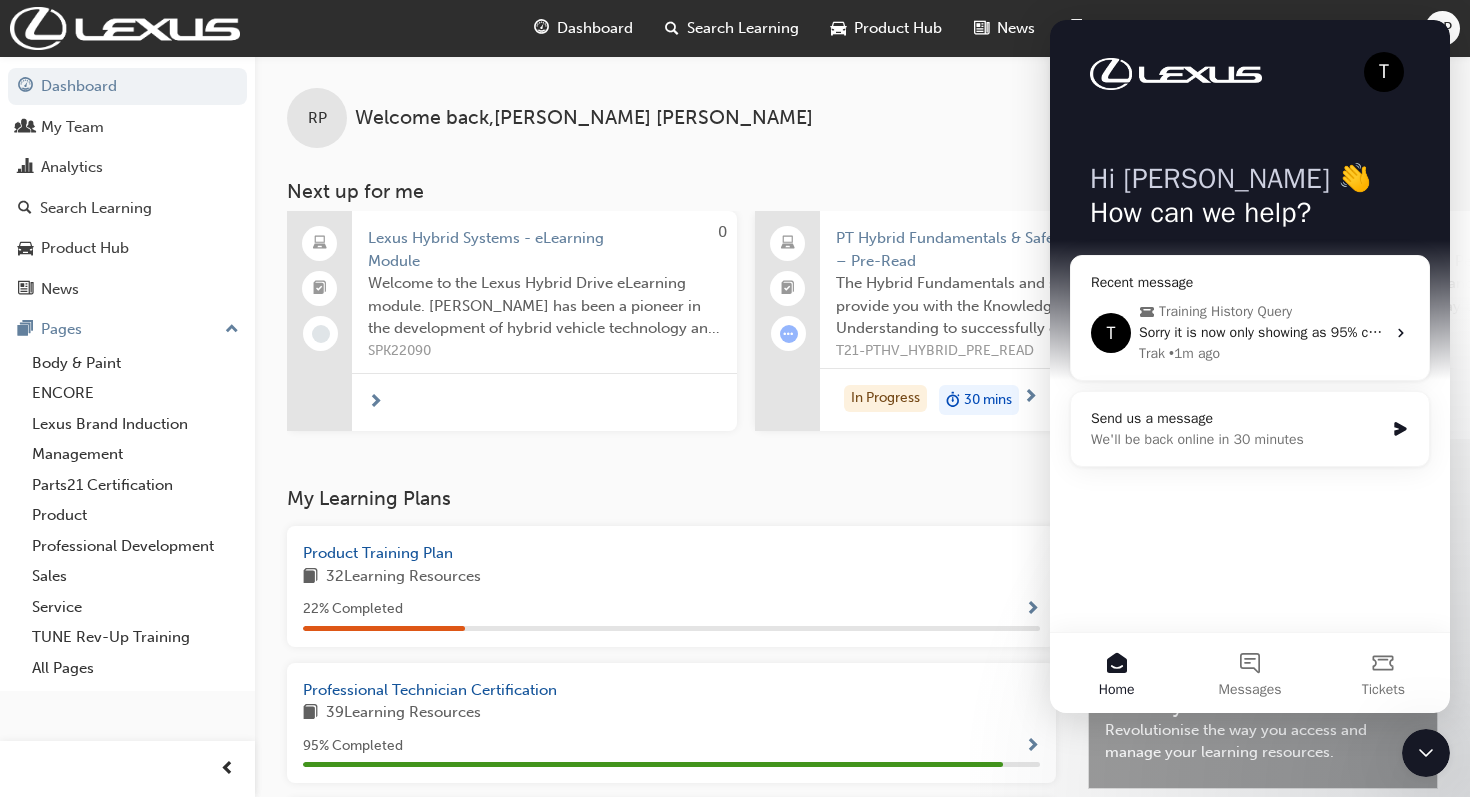click on "RP Welcome back ,  [PERSON_NAME]" at bounding box center (862, 102) 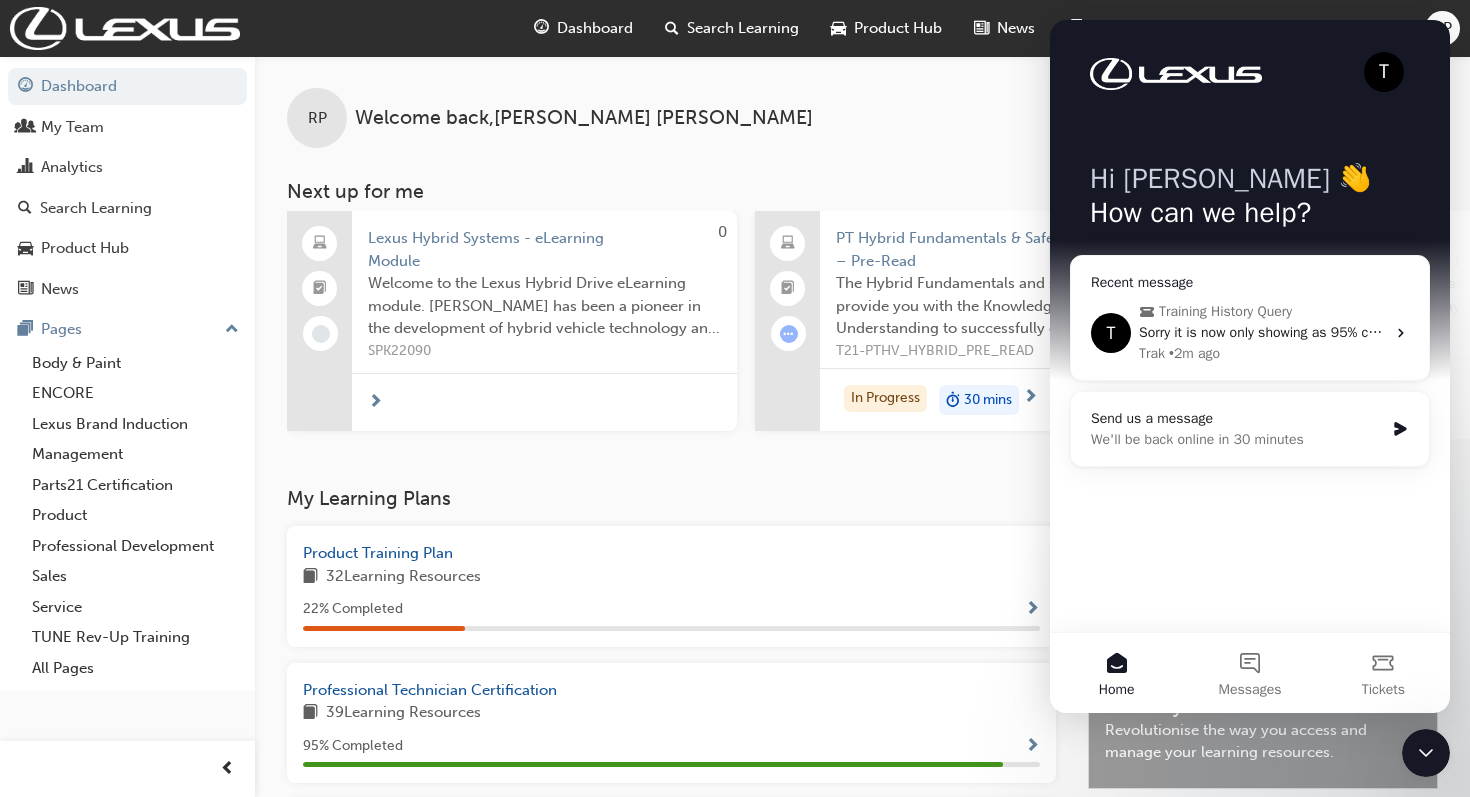 click on "Trak •  2m ago" at bounding box center [1262, 353] 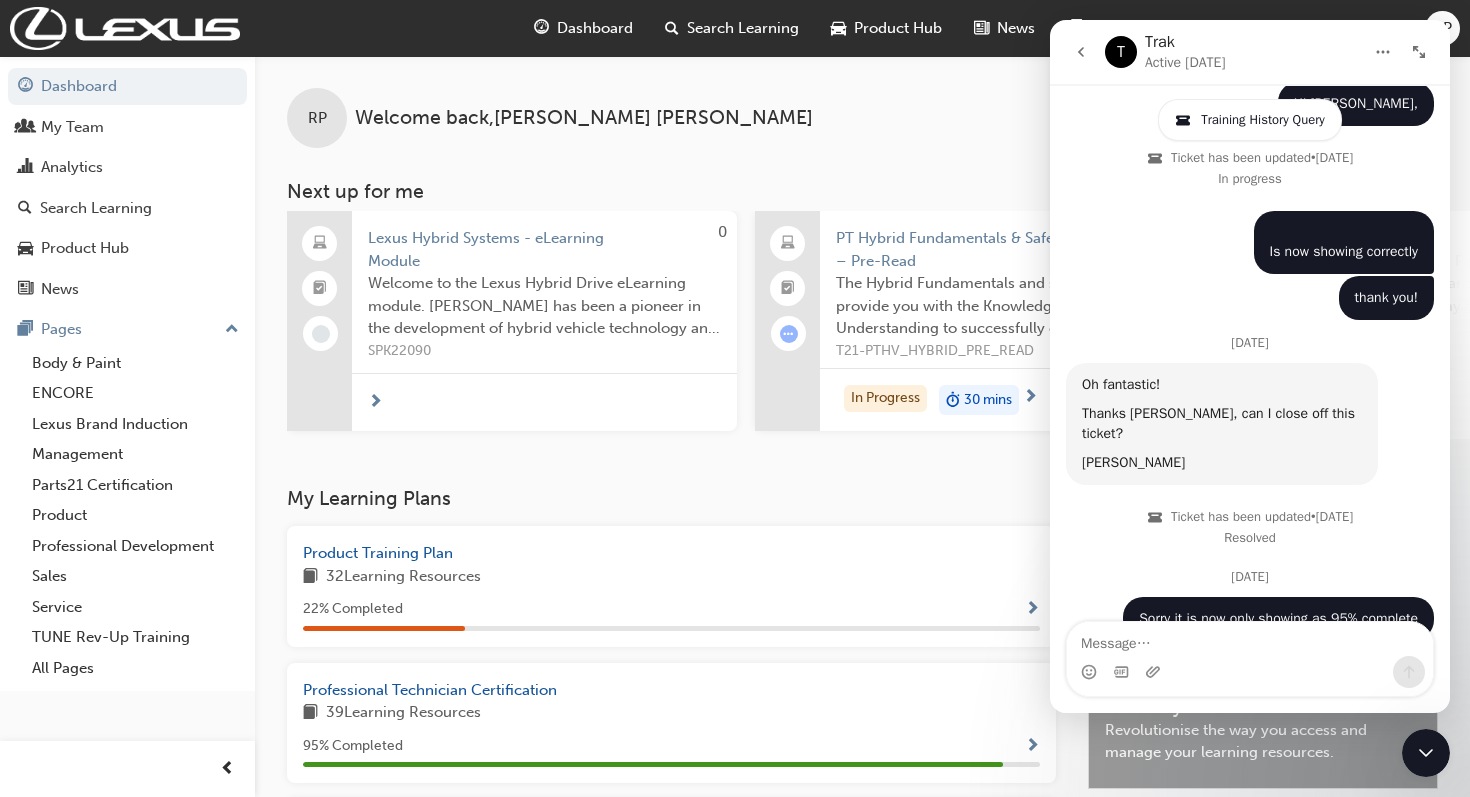 scroll, scrollTop: 2712, scrollLeft: 0, axis: vertical 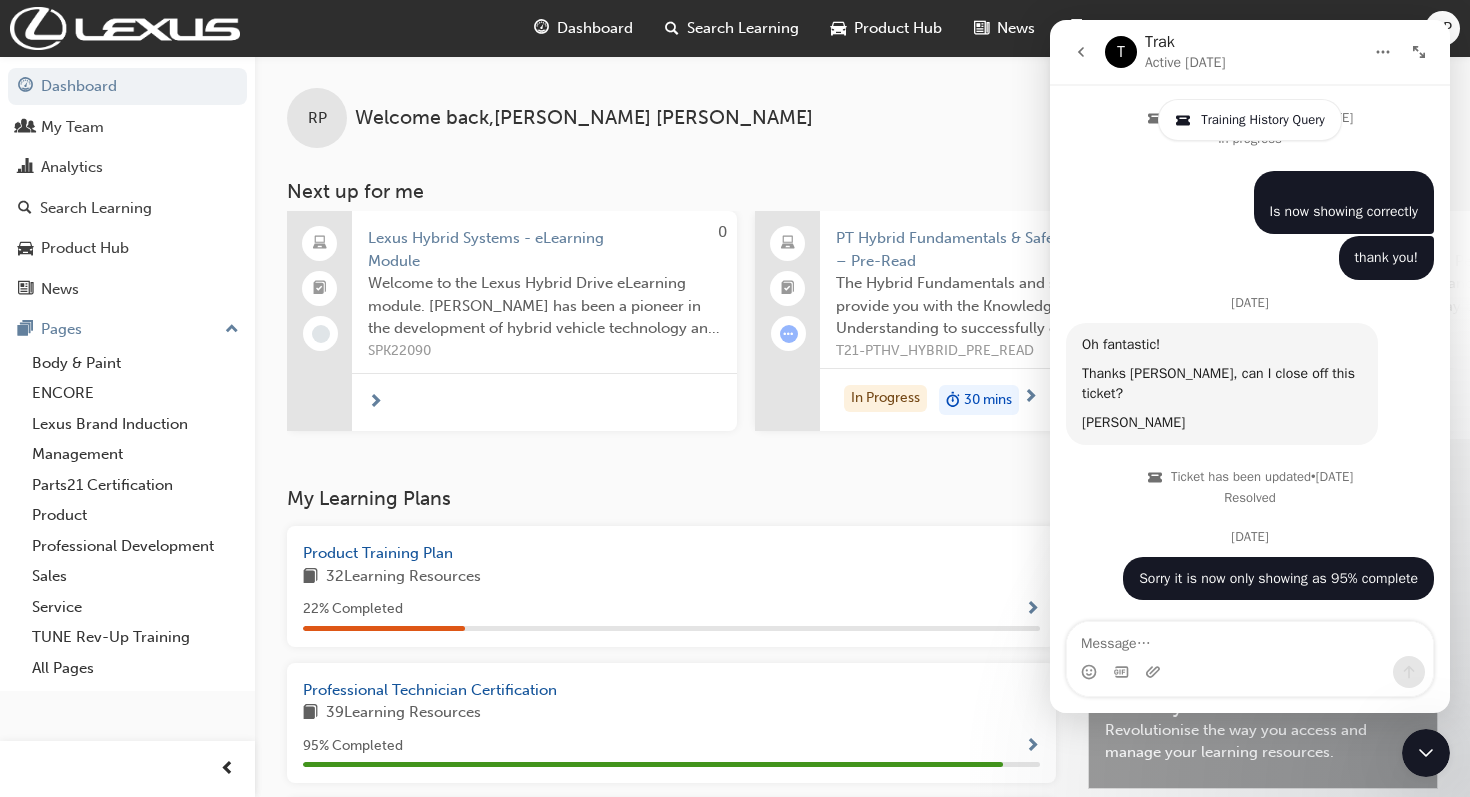 click on "RP Welcome back ,  [PERSON_NAME] Next up for me 0 Lexus Hybrid Systems - eLearning Module Welcome to the Lexus Hybrid Drive eLearning module.
[PERSON_NAME] has been a pioneer in the development of hybrid vehicle technology and [DATE] Lexus Hybrid Drive delivers an exceptional drive that must be experienced to be truly appreciated. SPK22090 0 PT Hybrid Fundamentals & Safety Repair – Pre-Read The Hybrid Fundamentals and safety Pre-Read will provide you with the Knowledge and Understanding to successfully complete the Pre-Course Assessment. T21-PTHV_HYBRID_PRE_READ In Progress 30 mins 0 DT Petrol Systems Diagnosis Technician Petrol Systems course is designed to educate and inform all Toyota/Lexus technicians whose day to day work involves diagnosing and repairing Petrol Engine issues.  T21-DTEN1 3 days 0 LEXUS ENFORM 2019 - 1. GETTING STARTED Introduction to Lexus Enform and related features.
SP_LEXUSENFORM_TK1119_DPG_01 10 mins 0 Lexus Brand Induction: 5. The Lexus Experience LBI_5 In Progress 15 mins View all" at bounding box center [862, 271] 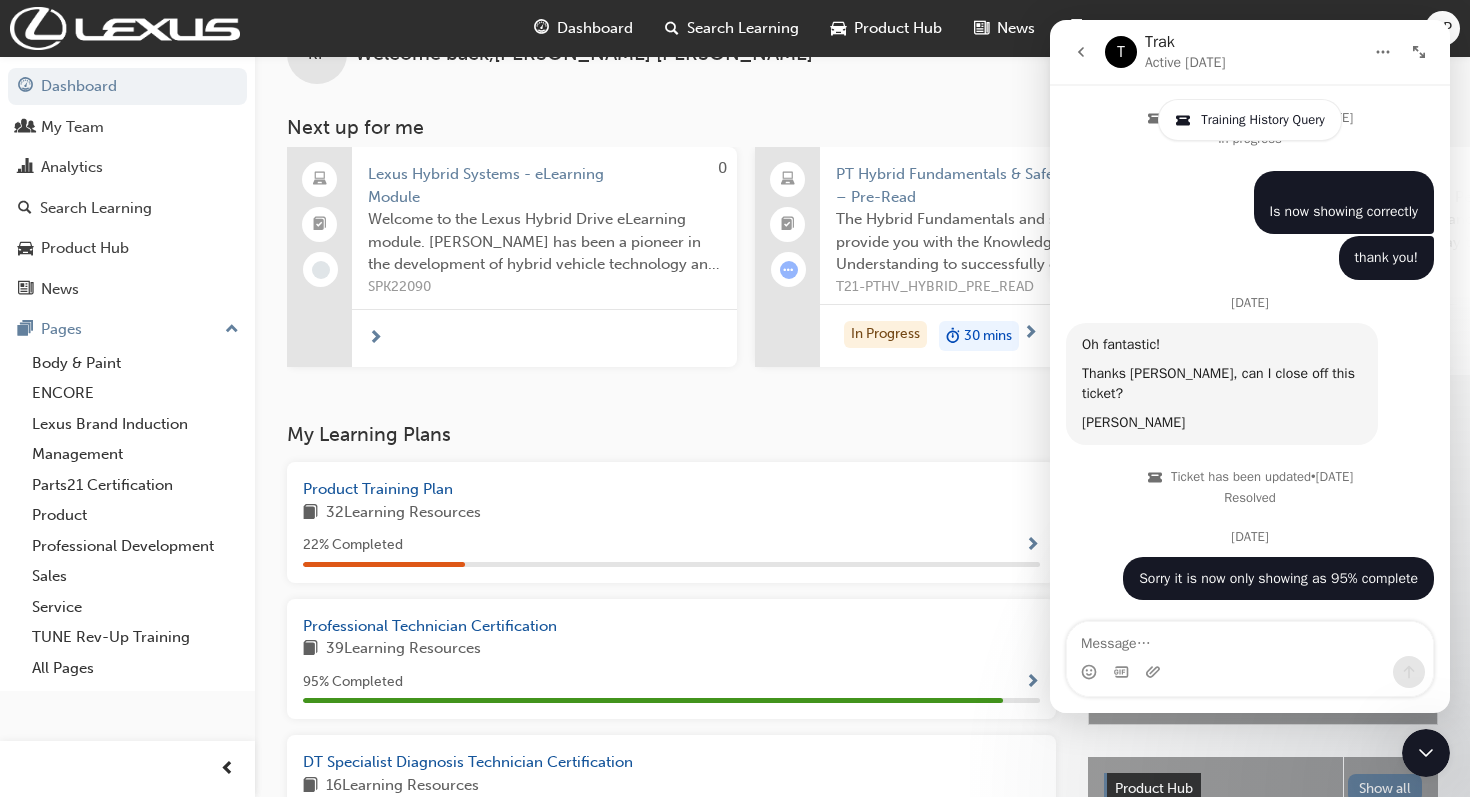 scroll, scrollTop: 77, scrollLeft: 0, axis: vertical 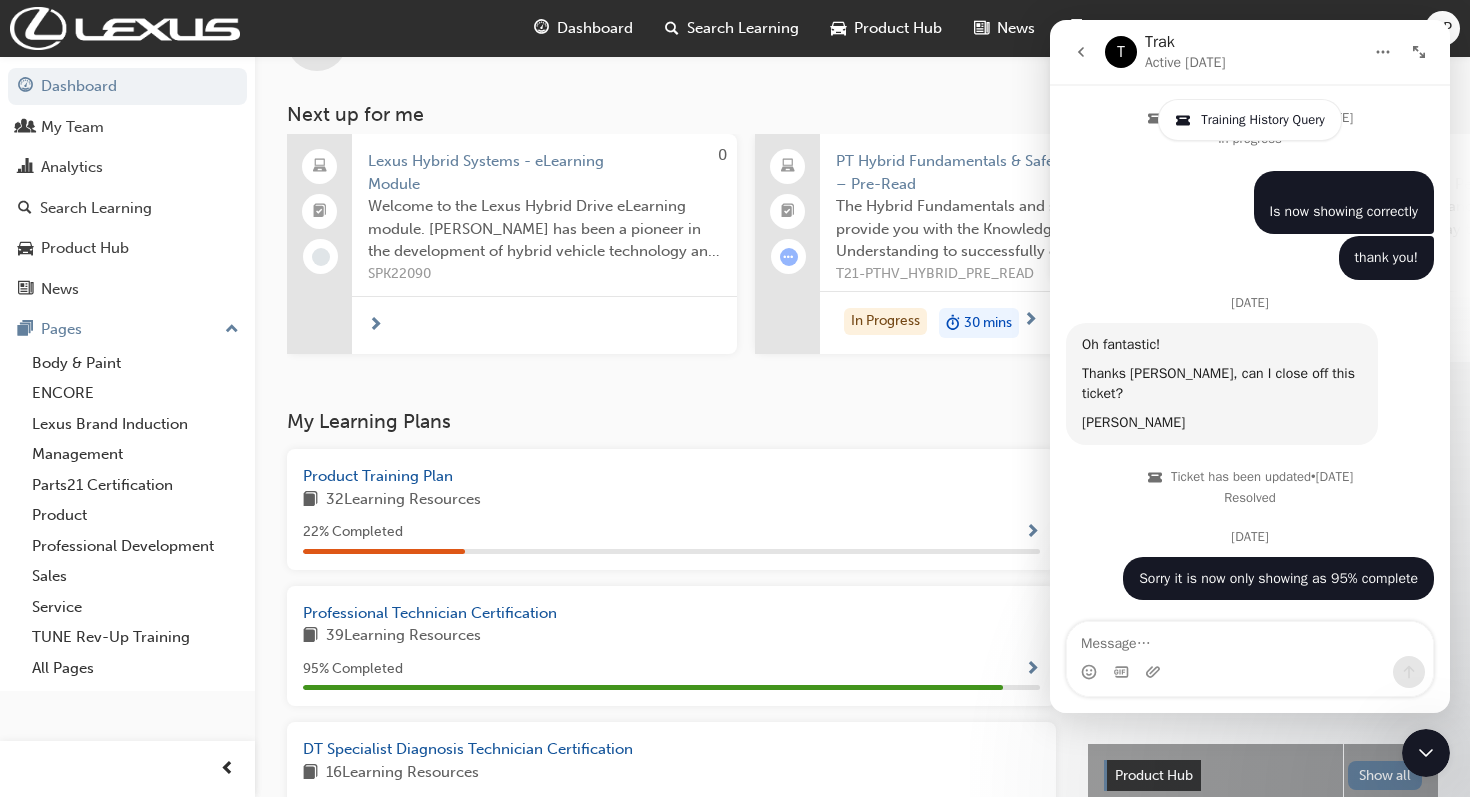click 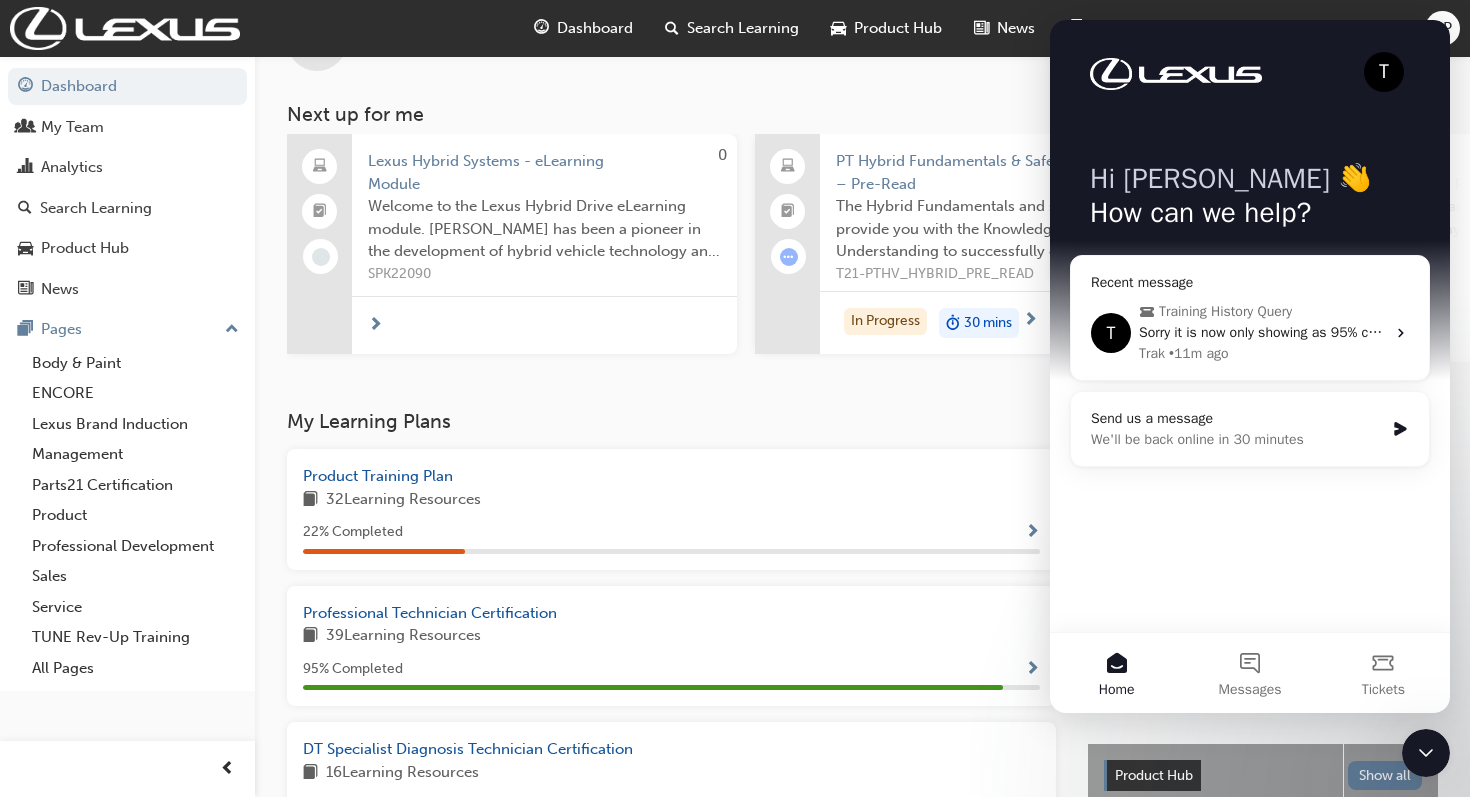scroll, scrollTop: 0, scrollLeft: 0, axis: both 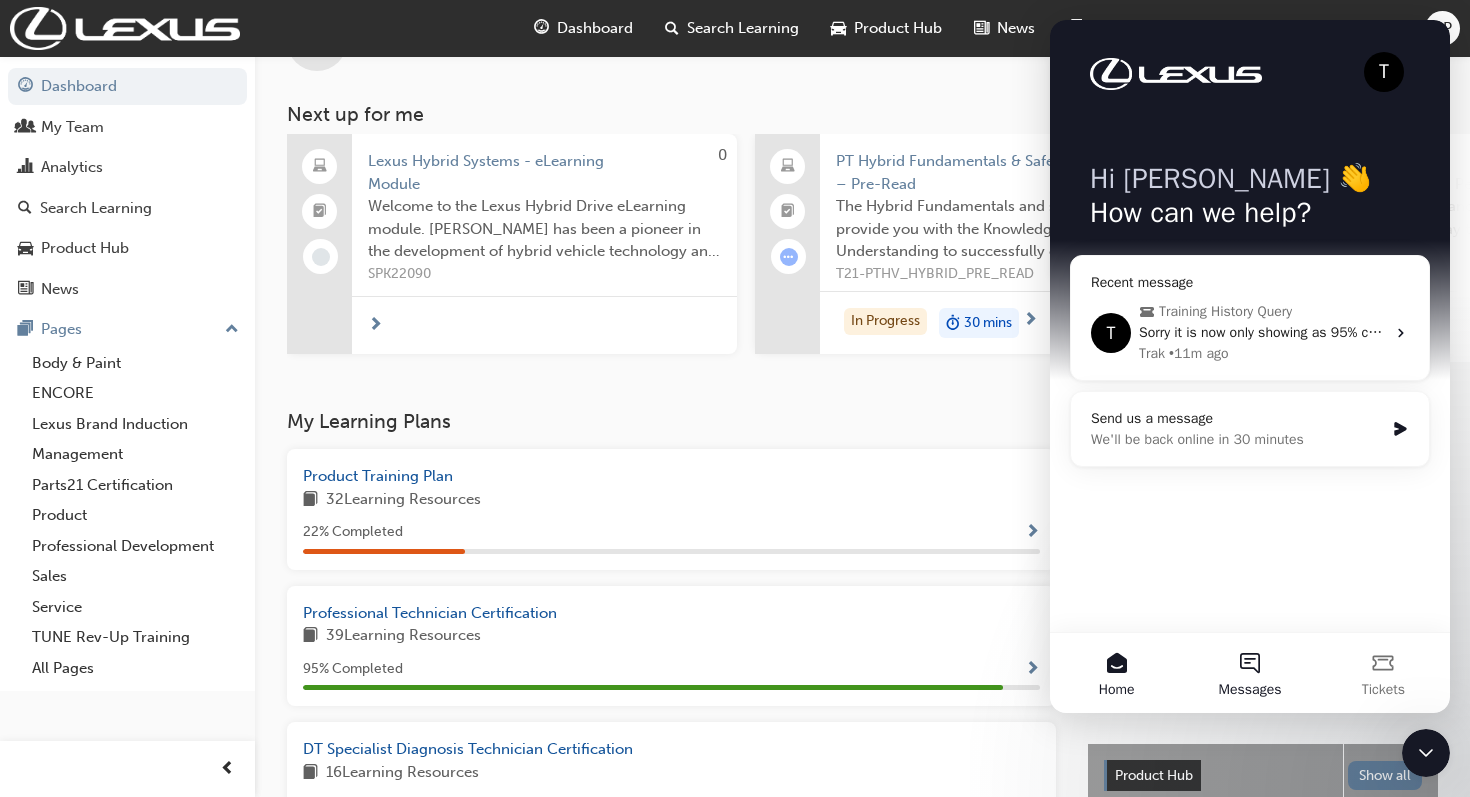 click on "Messages" at bounding box center [1249, 673] 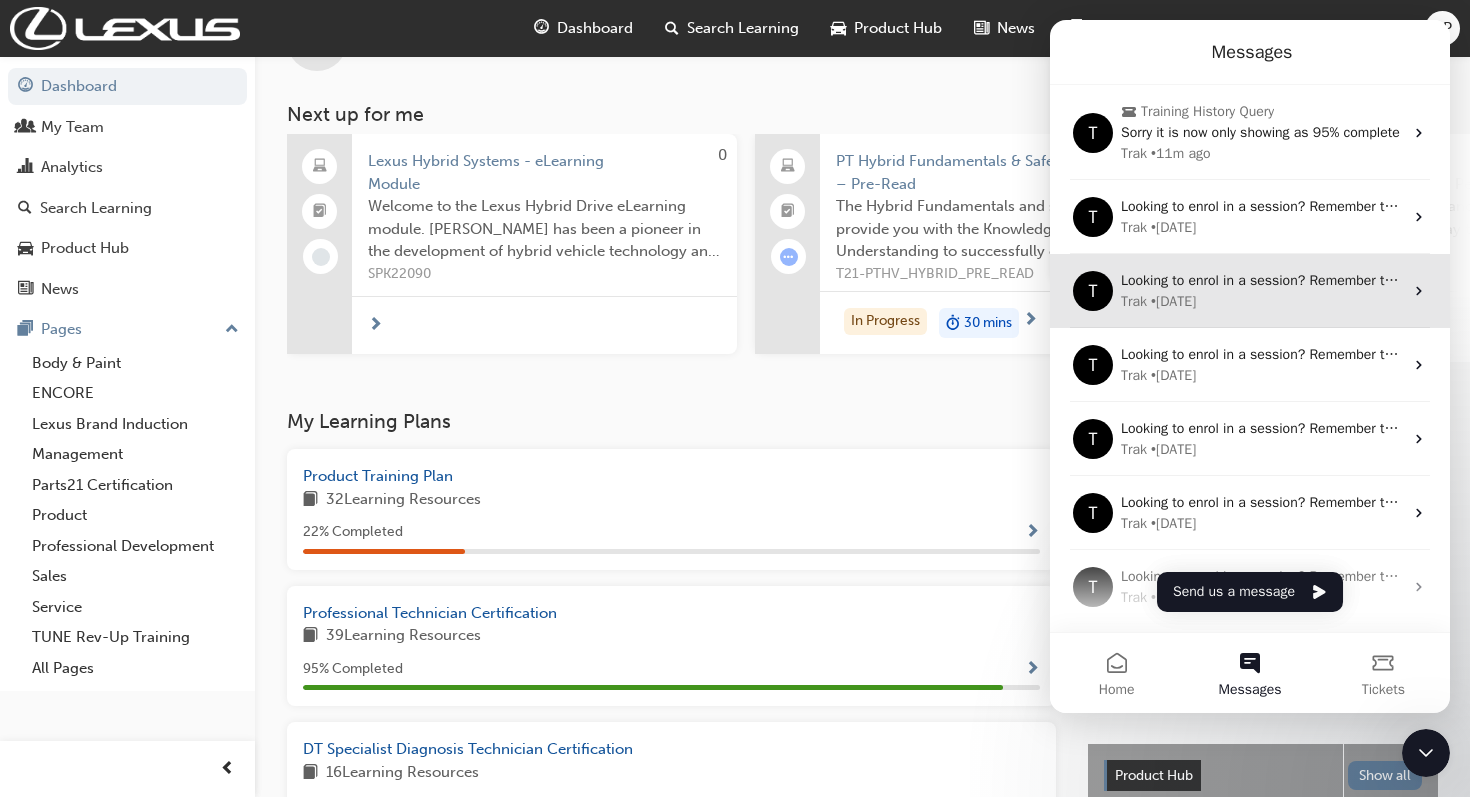 scroll, scrollTop: 0, scrollLeft: 0, axis: both 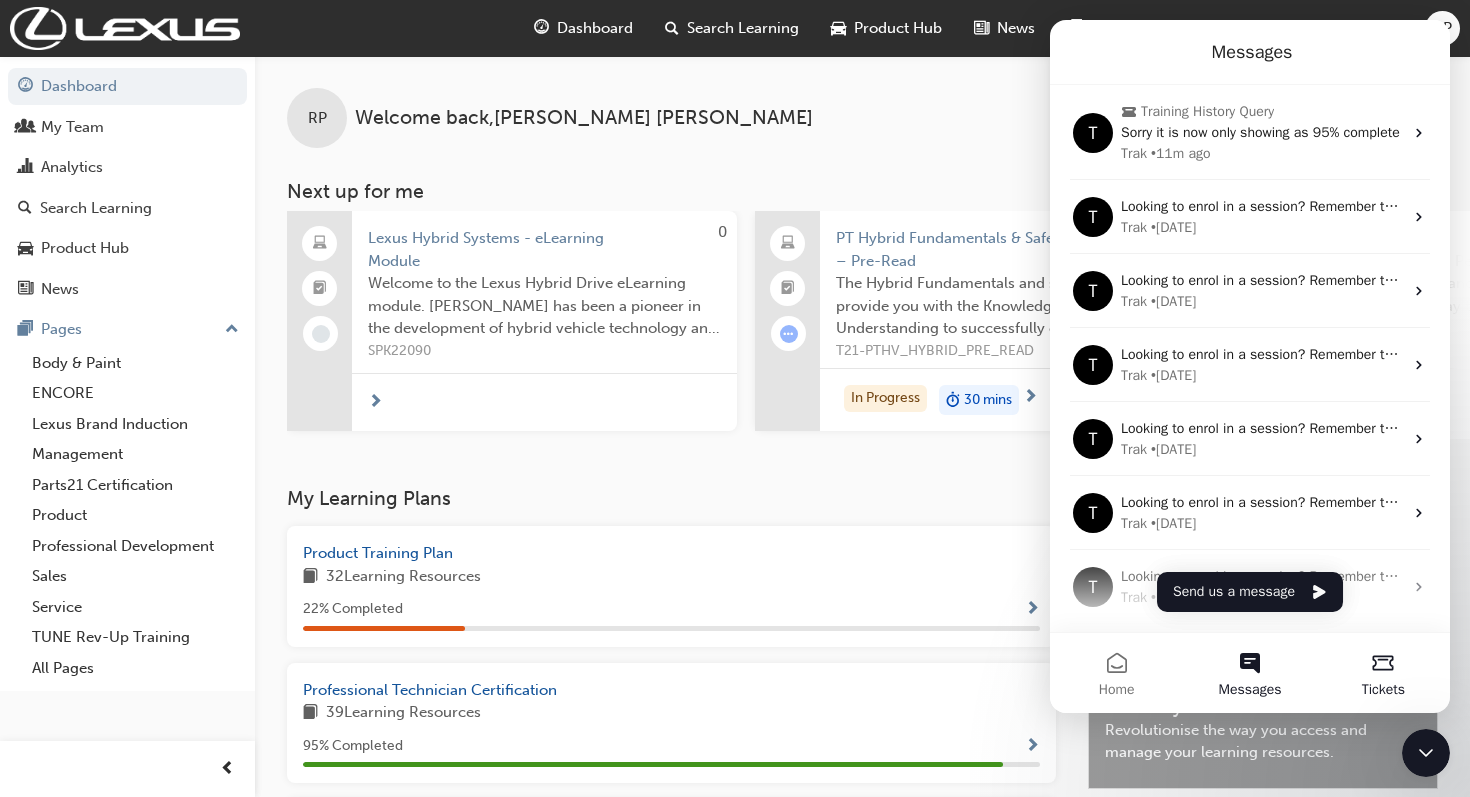 click on "Tickets" at bounding box center (1383, 690) 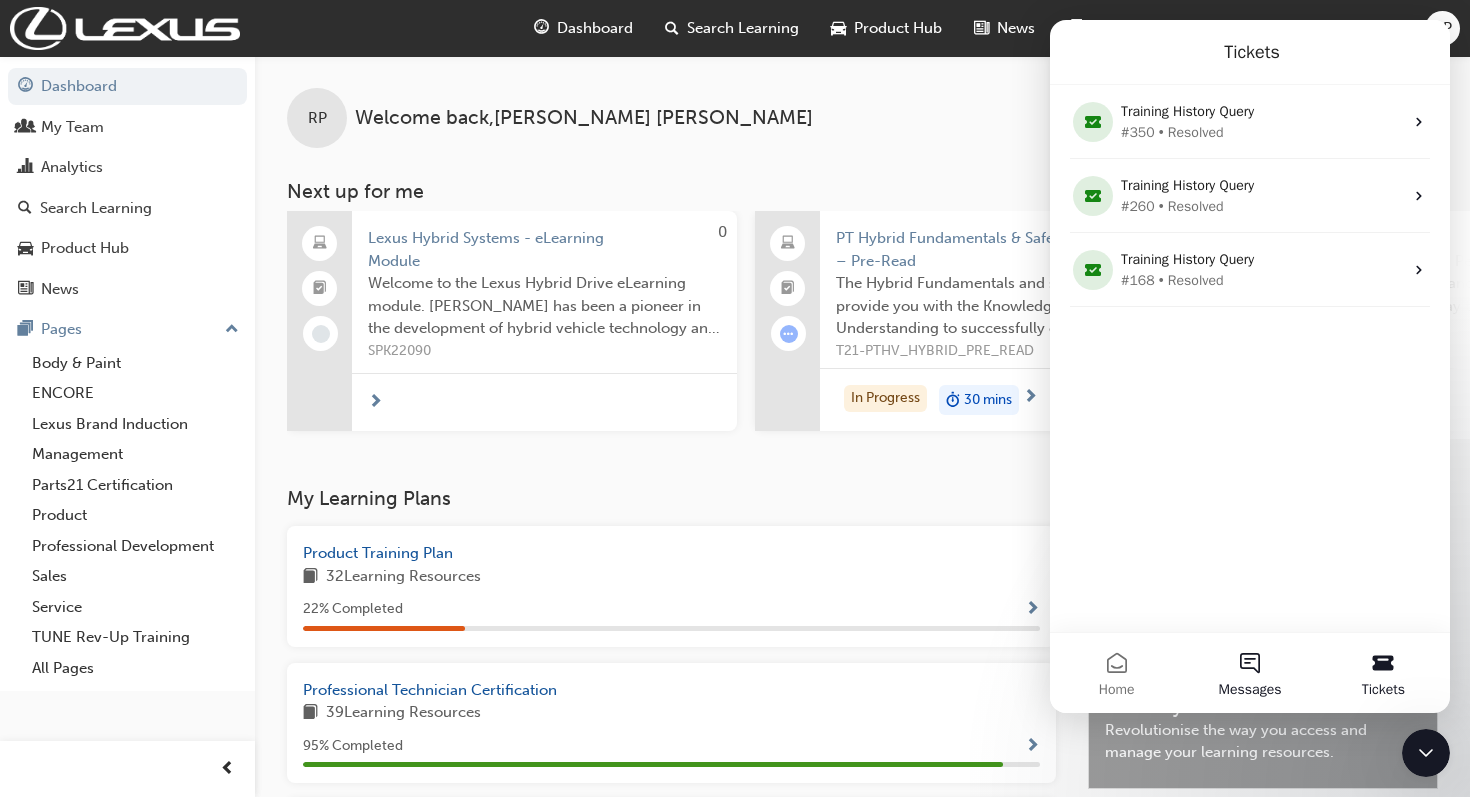 click on "Messages" at bounding box center [1249, 673] 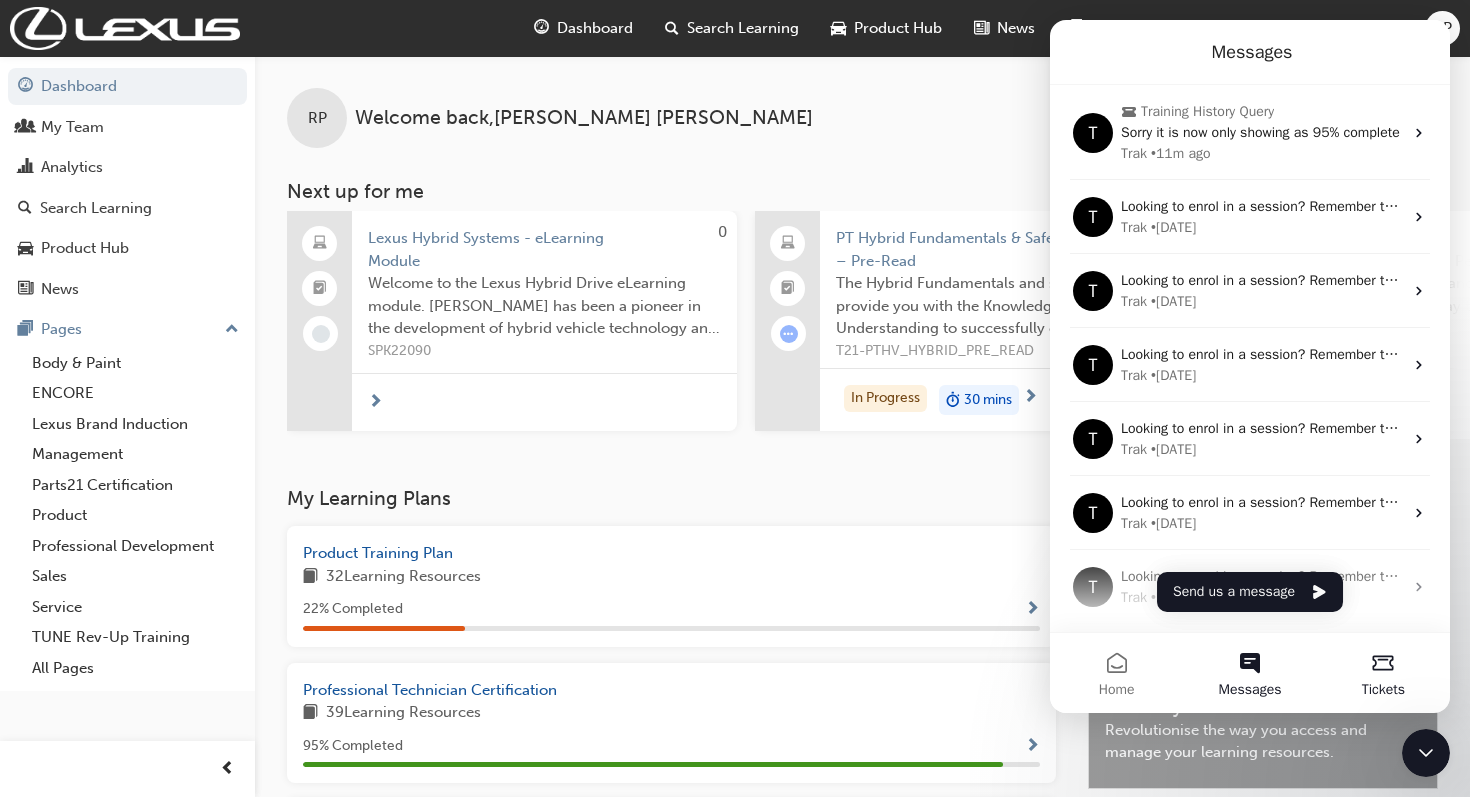 click on "Tickets" at bounding box center (1383, 673) 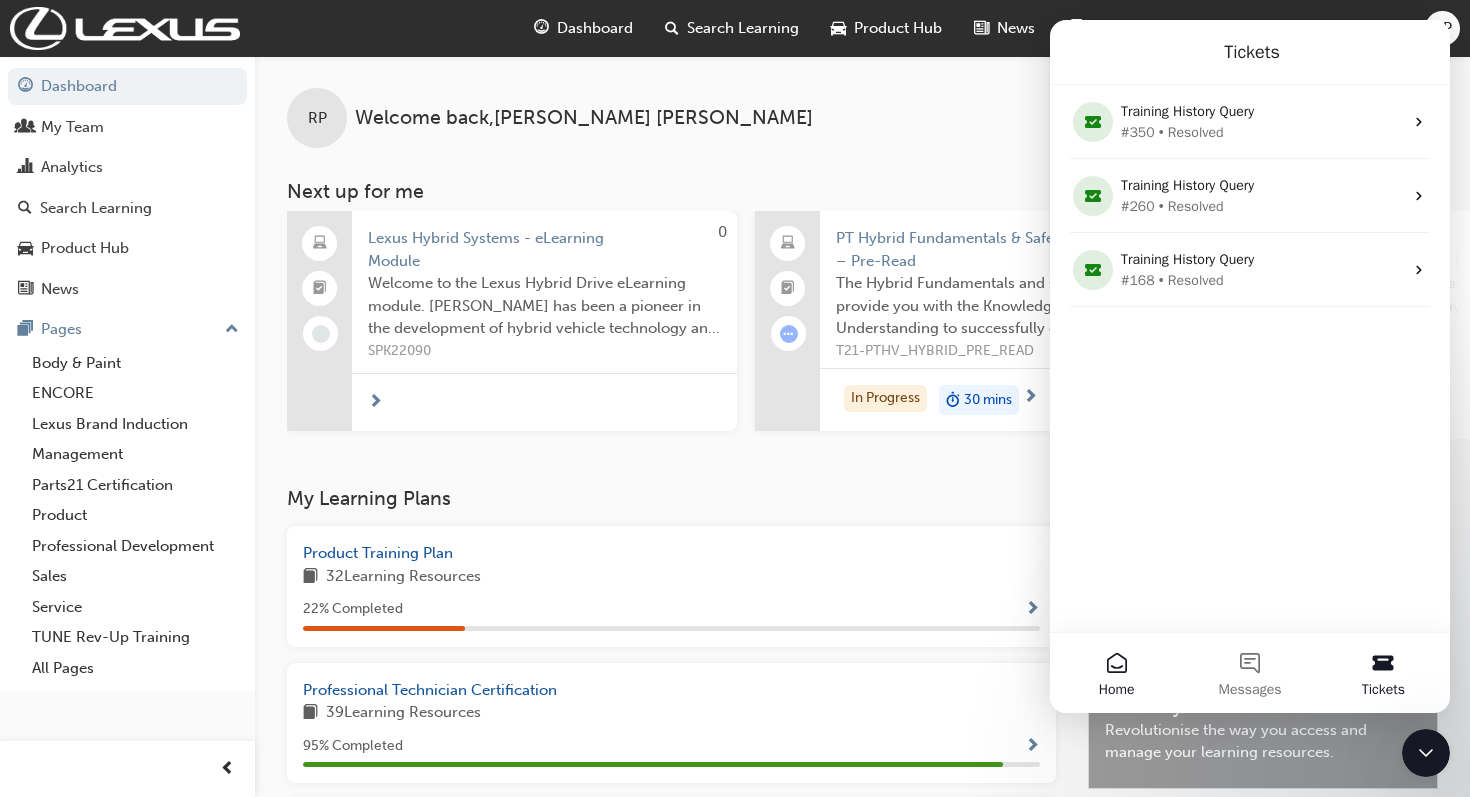 click on "Home" at bounding box center [1116, 673] 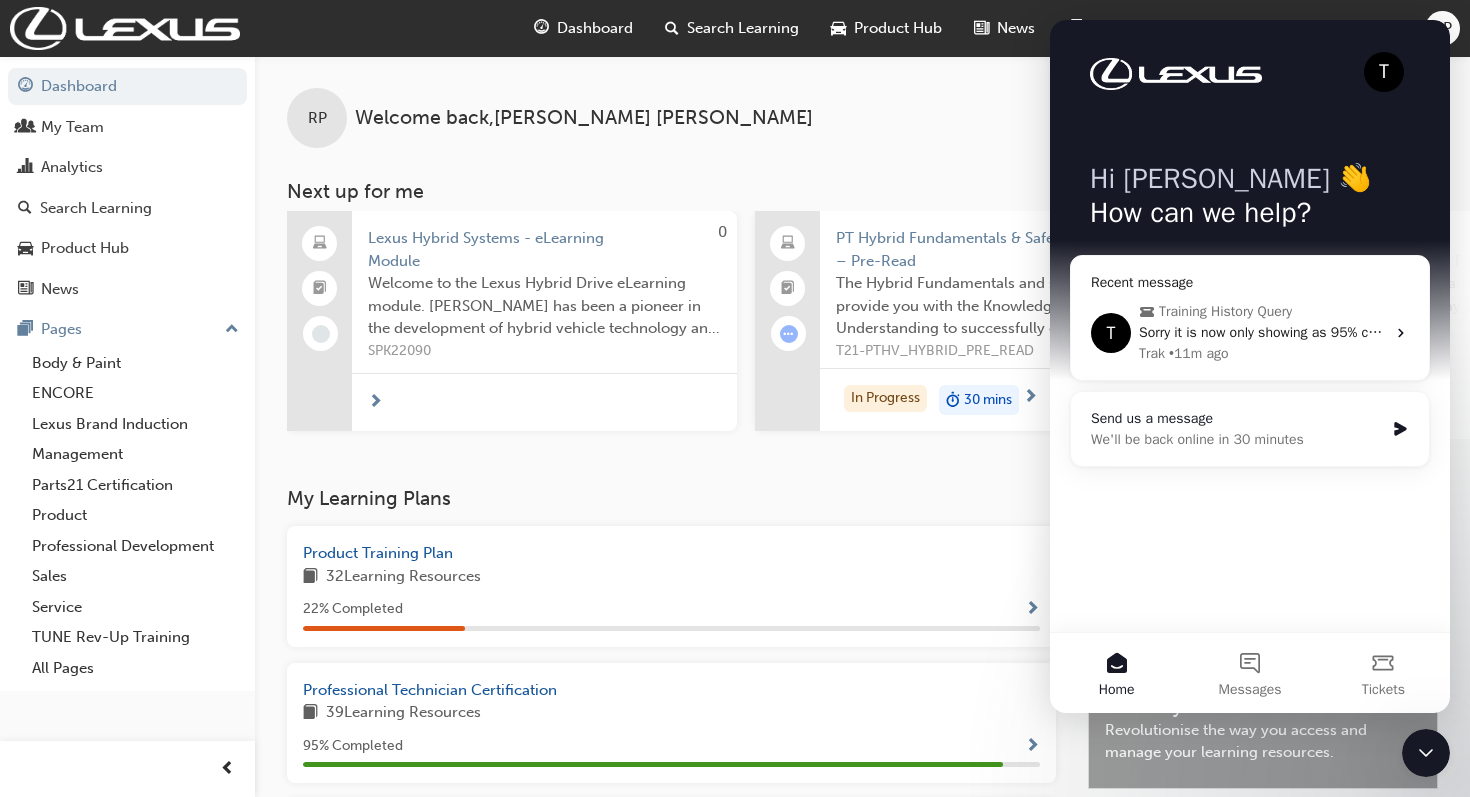 click on "We'll be back online in 30 minutes" at bounding box center [1237, 439] 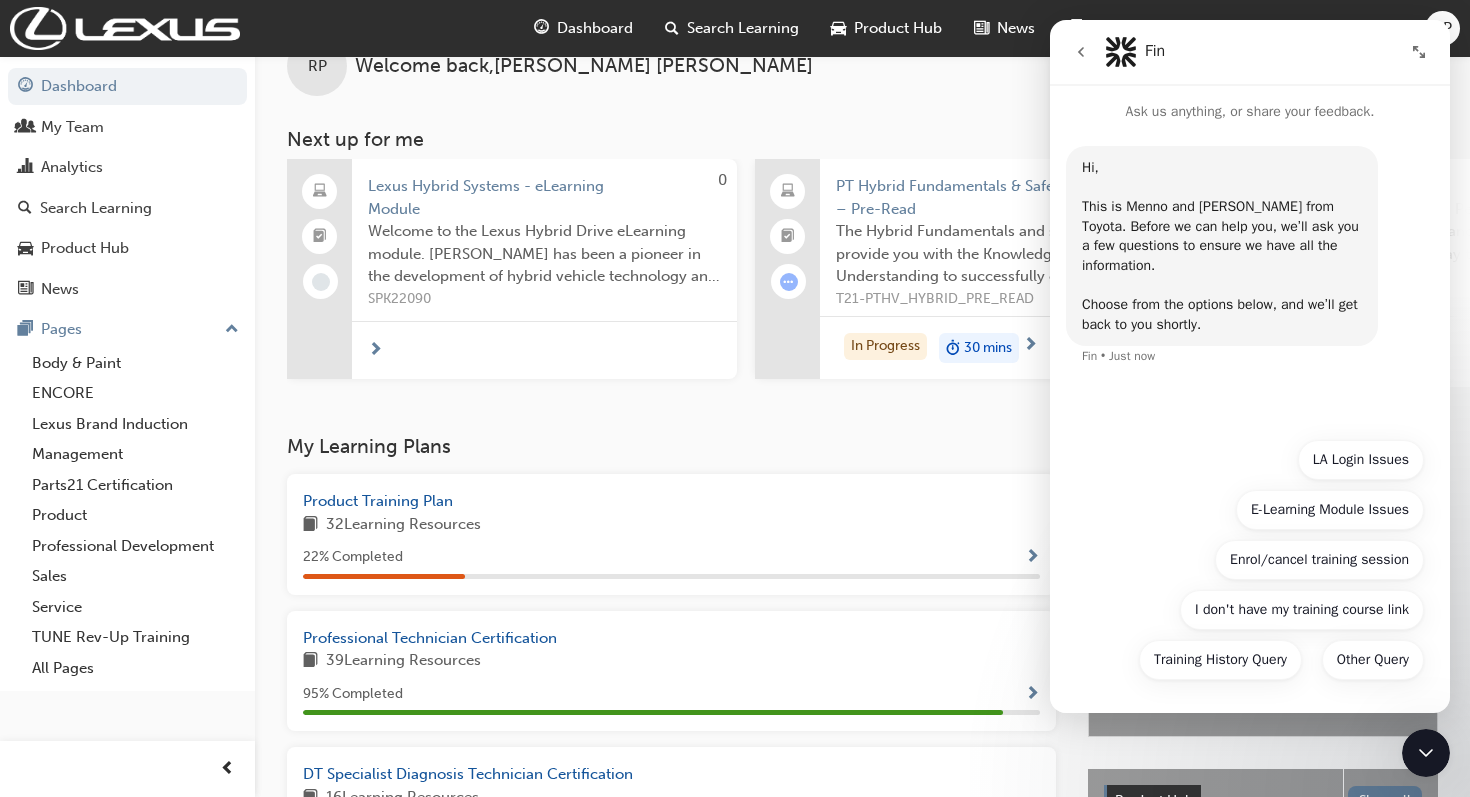 scroll, scrollTop: 0, scrollLeft: 0, axis: both 